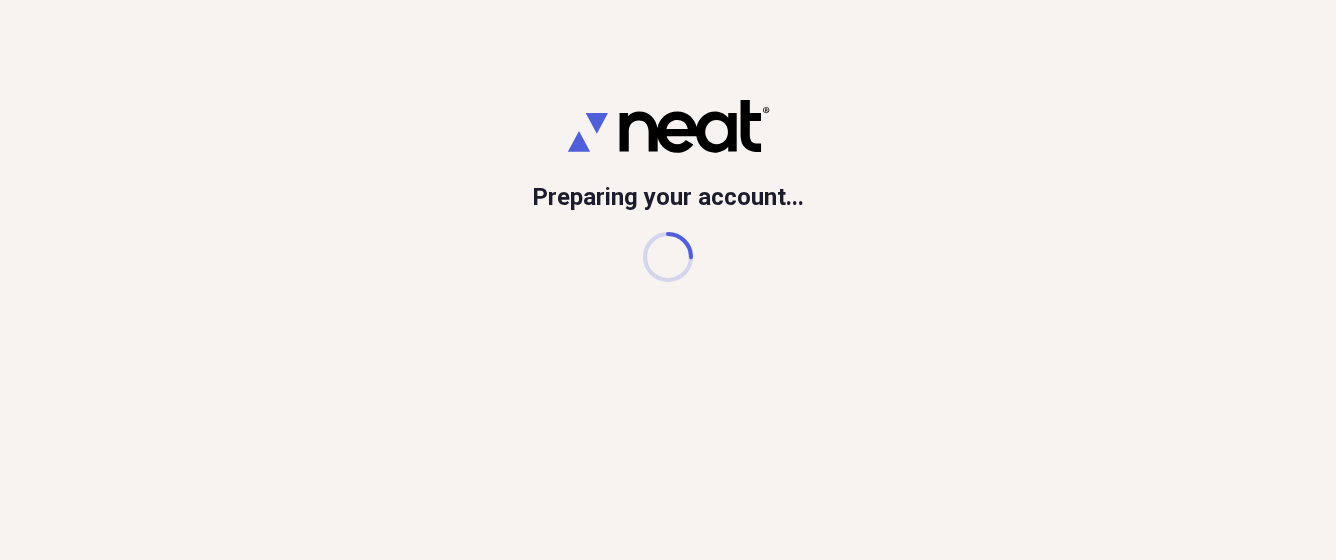 scroll, scrollTop: 0, scrollLeft: 0, axis: both 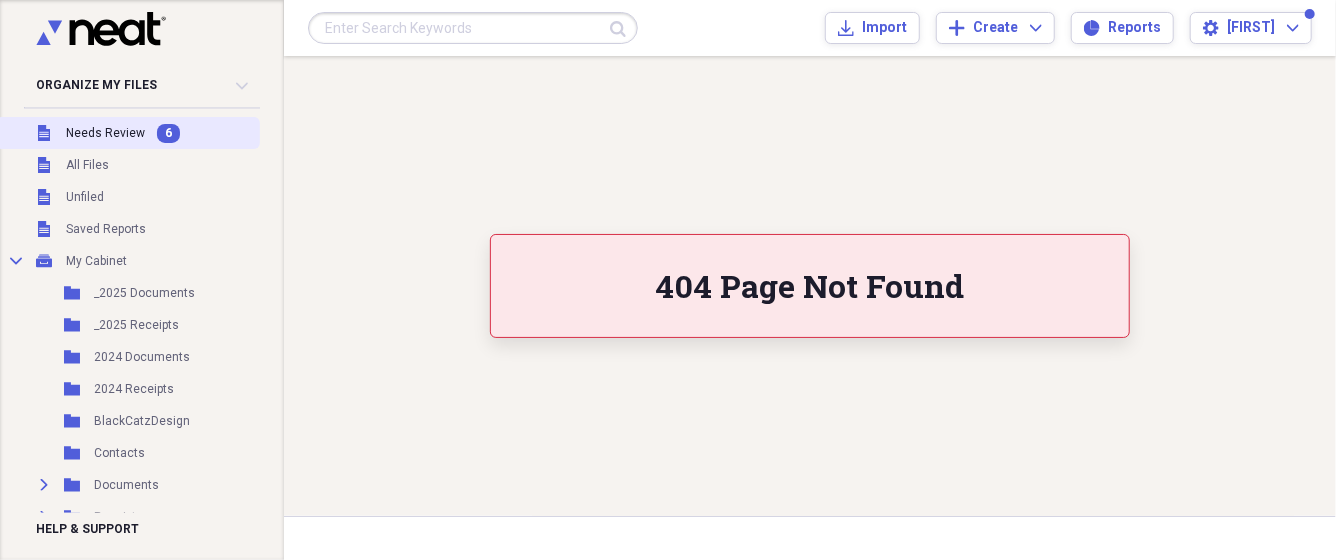 click on "Needs Review" at bounding box center [105, 133] 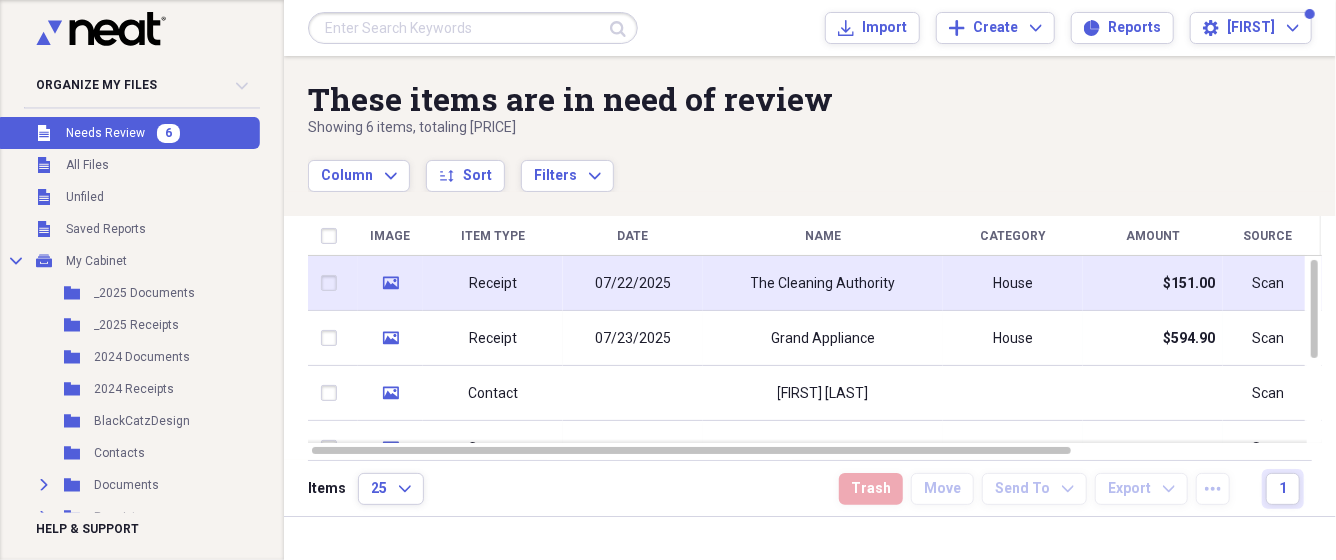 click on "The Cleaning Authority" at bounding box center [823, 283] 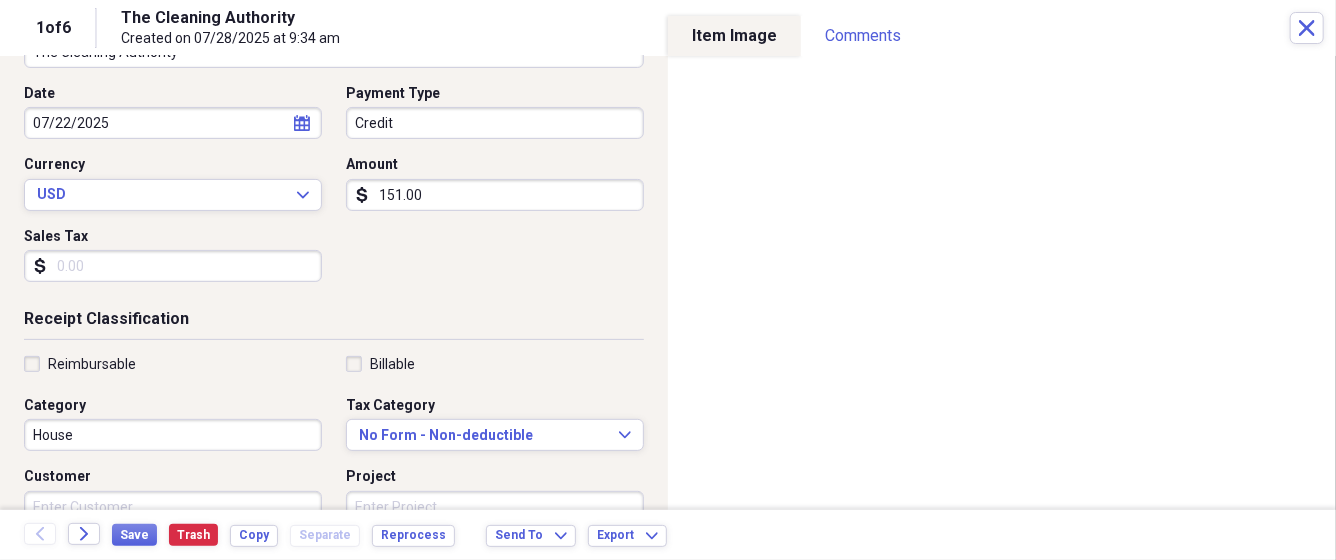 scroll, scrollTop: 208, scrollLeft: 0, axis: vertical 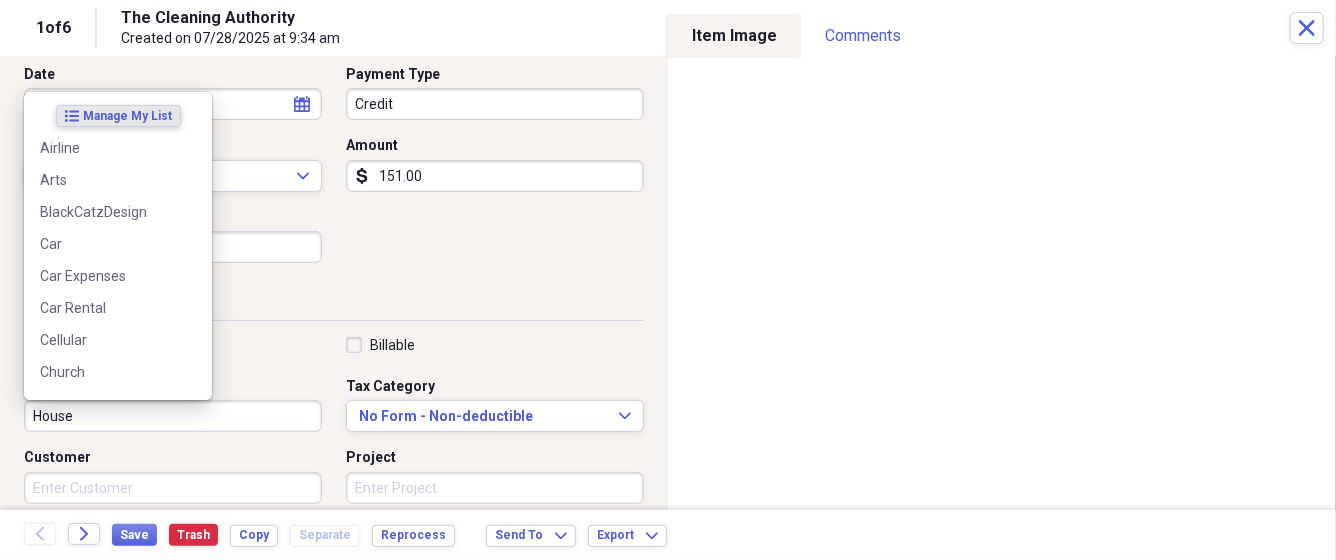 click on "House" at bounding box center (173, 416) 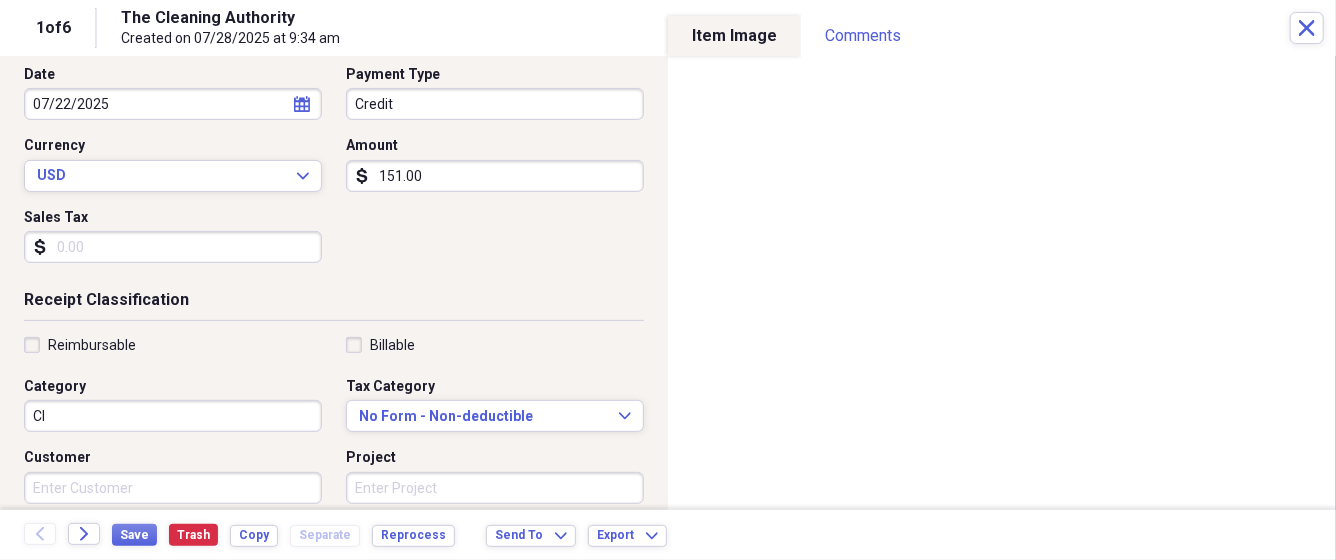 type on "C" 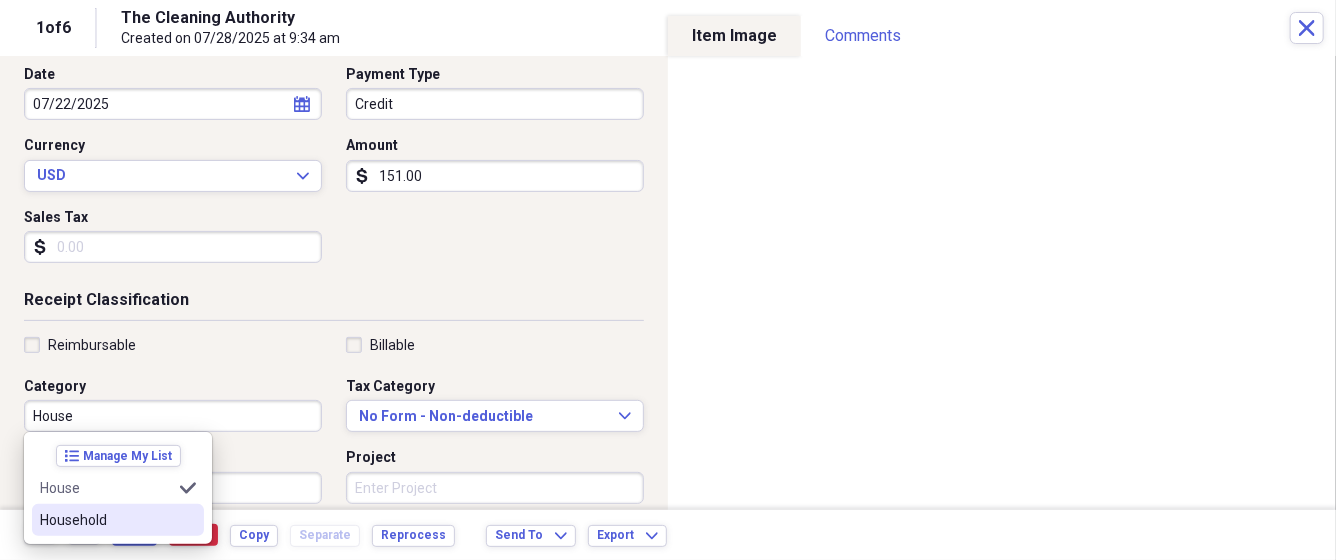 click on "Household" at bounding box center [106, 520] 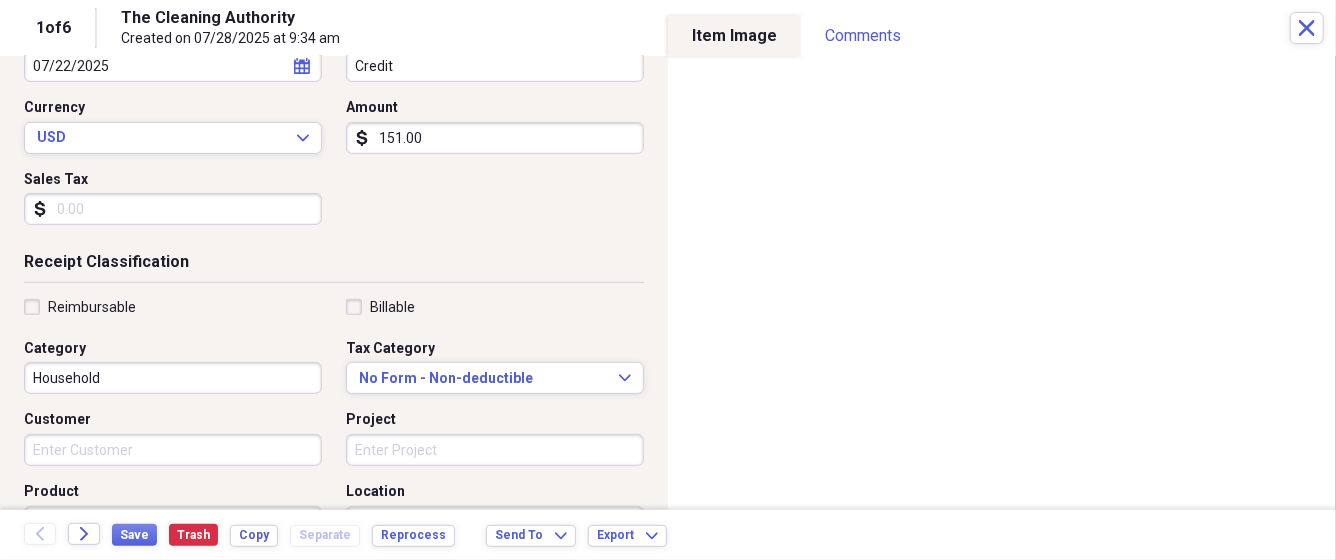 scroll, scrollTop: 208, scrollLeft: 0, axis: vertical 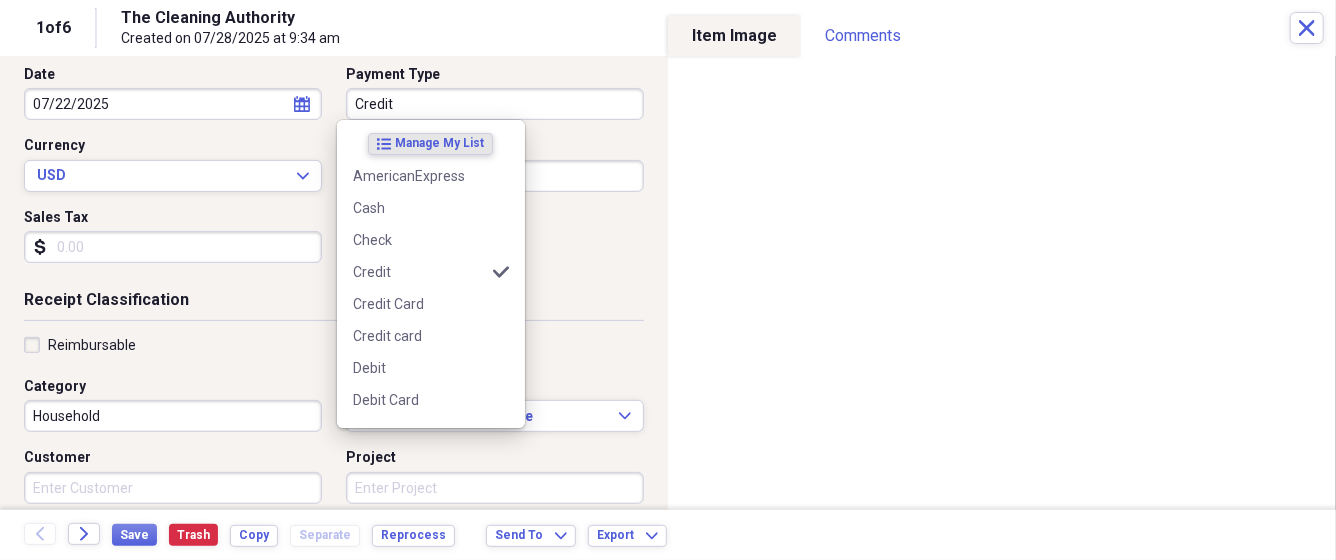 click on "Credit" at bounding box center [495, 104] 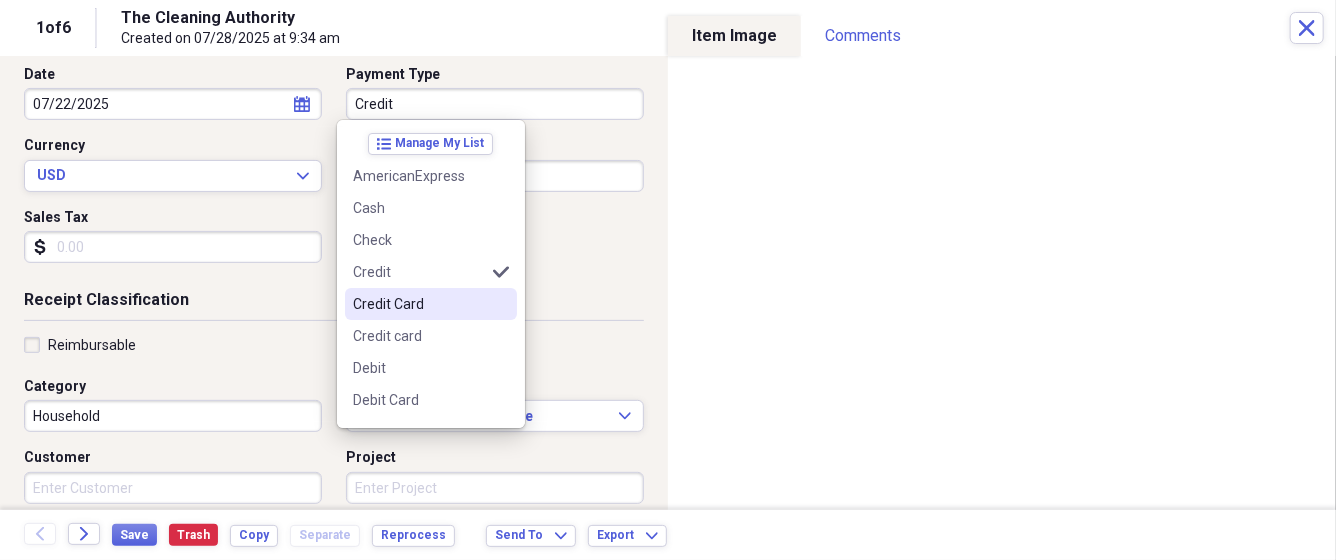 click on "Credit Card" at bounding box center (419, 304) 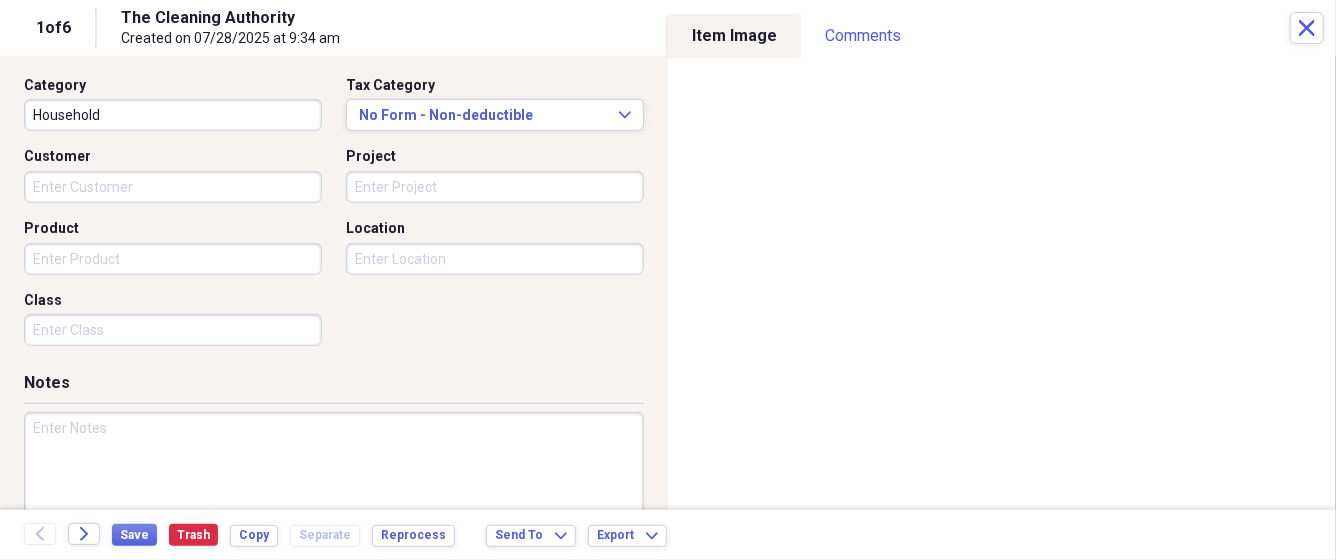 scroll, scrollTop: 564, scrollLeft: 0, axis: vertical 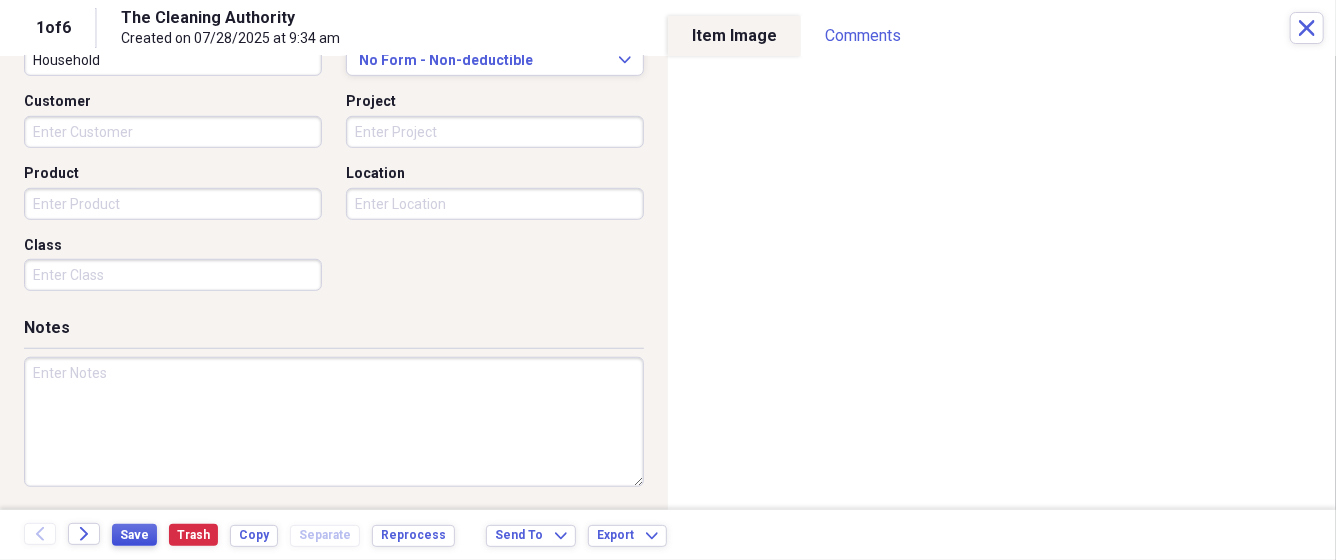 click on "Save" at bounding box center (134, 535) 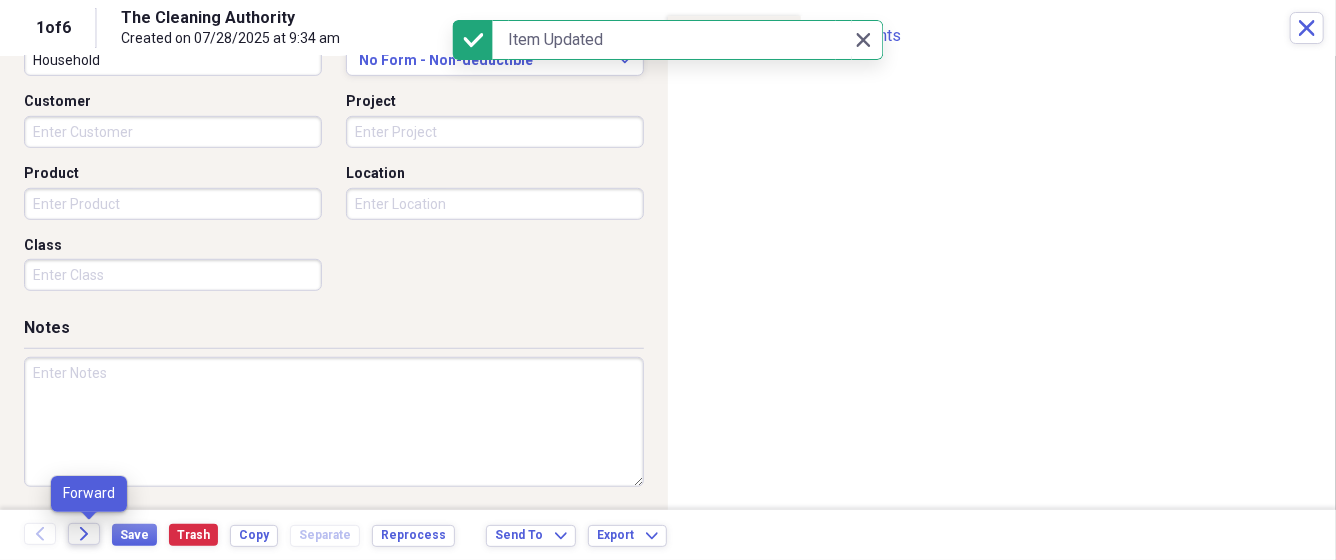 click 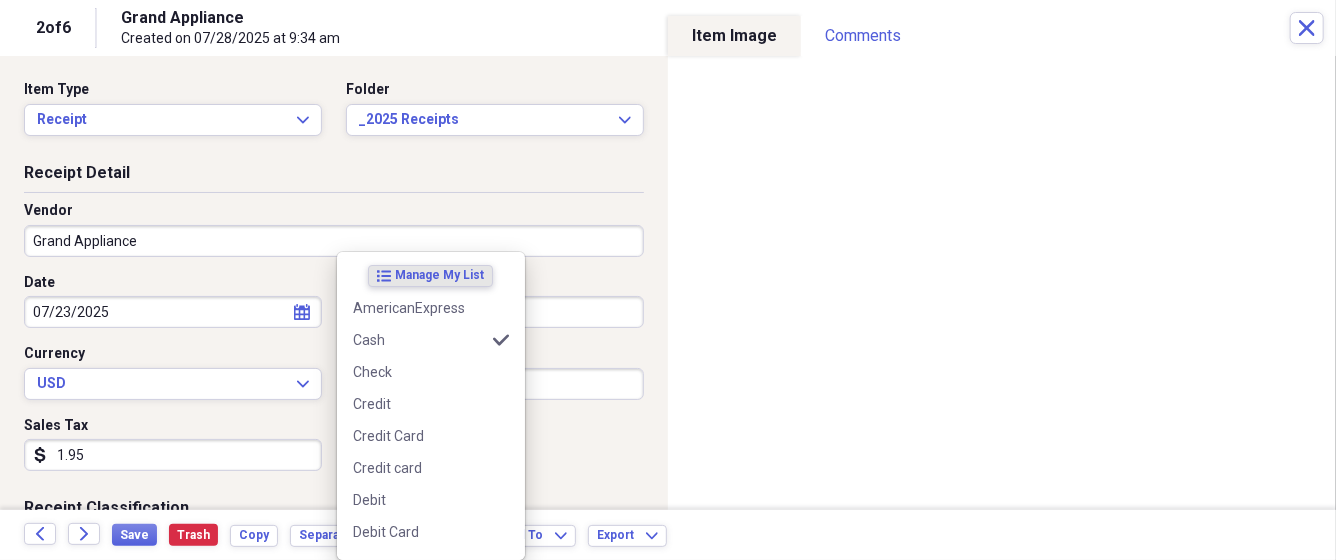click on "Showing 6 items , totaling $745.90 Column Expand sort Sort Filters Expand Create Item Expand Image Item Type Date Name Category Amount Source Date Added chevron-down Folder media Receipt 07/22/2025 The Cleaning Authority Household $151.00 Scan 07/28/2025 9:34 am _2025 Receipts media Receipt 07/23/2025 Grand Appliance House $594.90 Scan 07/28/2025 9:34 am _2025 Receipts media Contact [FIRST] [LAST] Scan Scan" at bounding box center [668, 280] 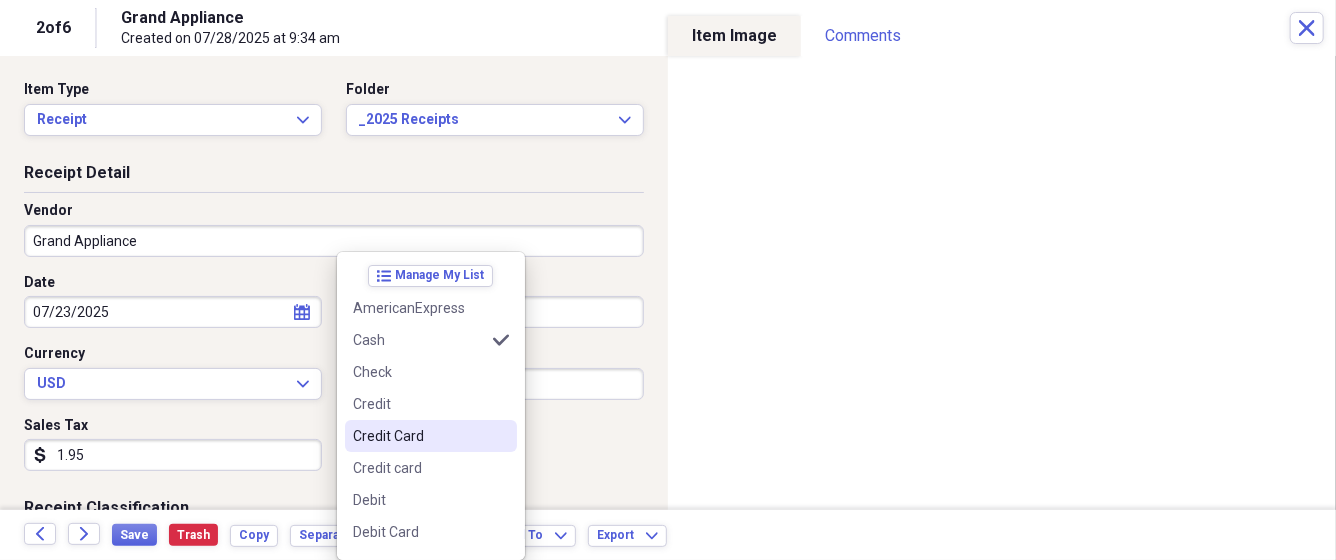 click on "Credit Card" at bounding box center (419, 436) 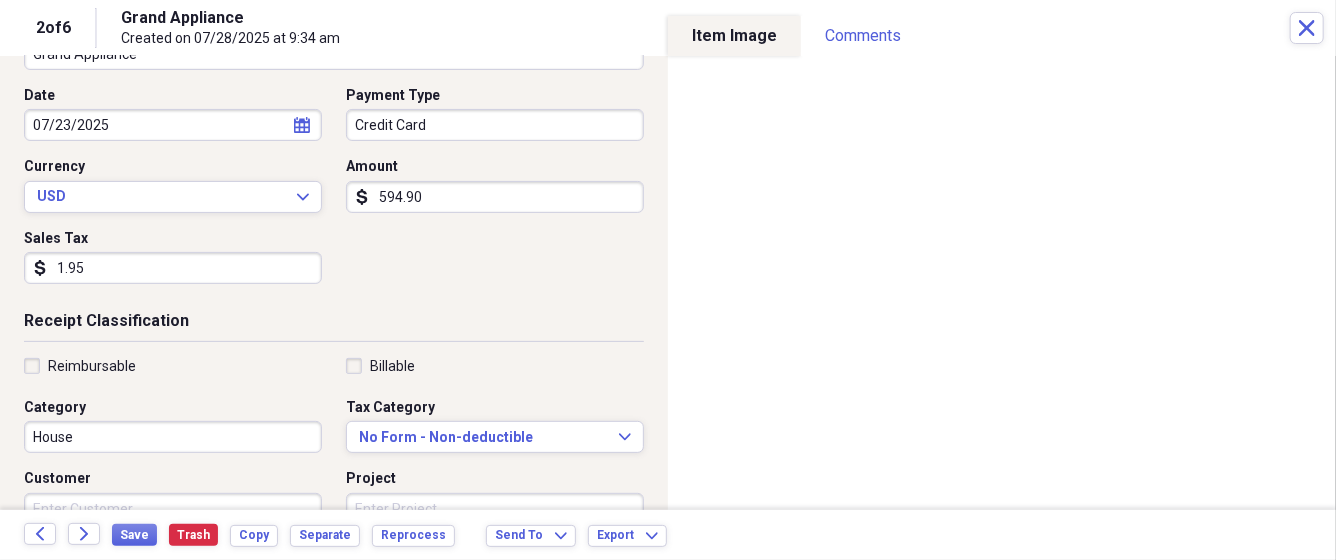 scroll, scrollTop: 208, scrollLeft: 0, axis: vertical 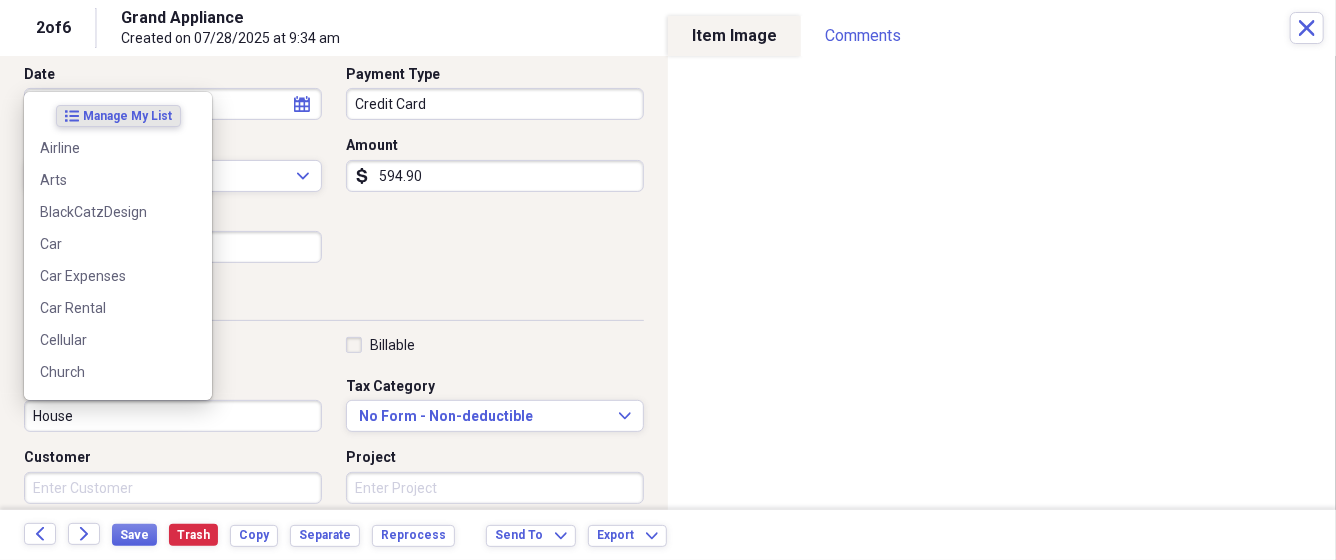 click on "House" at bounding box center [173, 416] 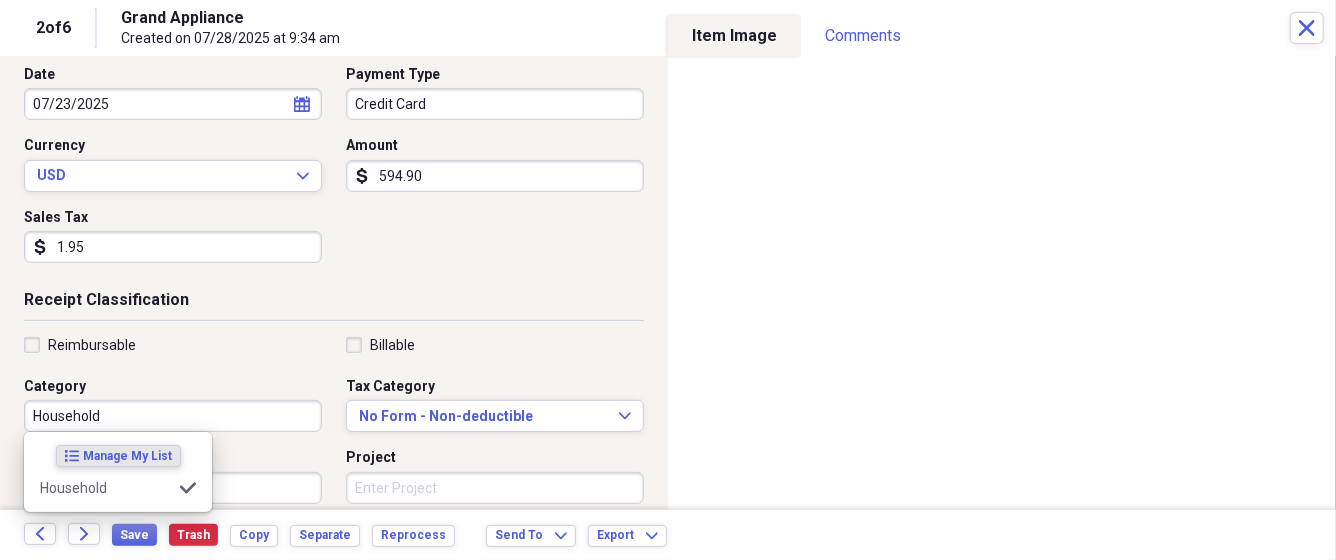 type on "Household" 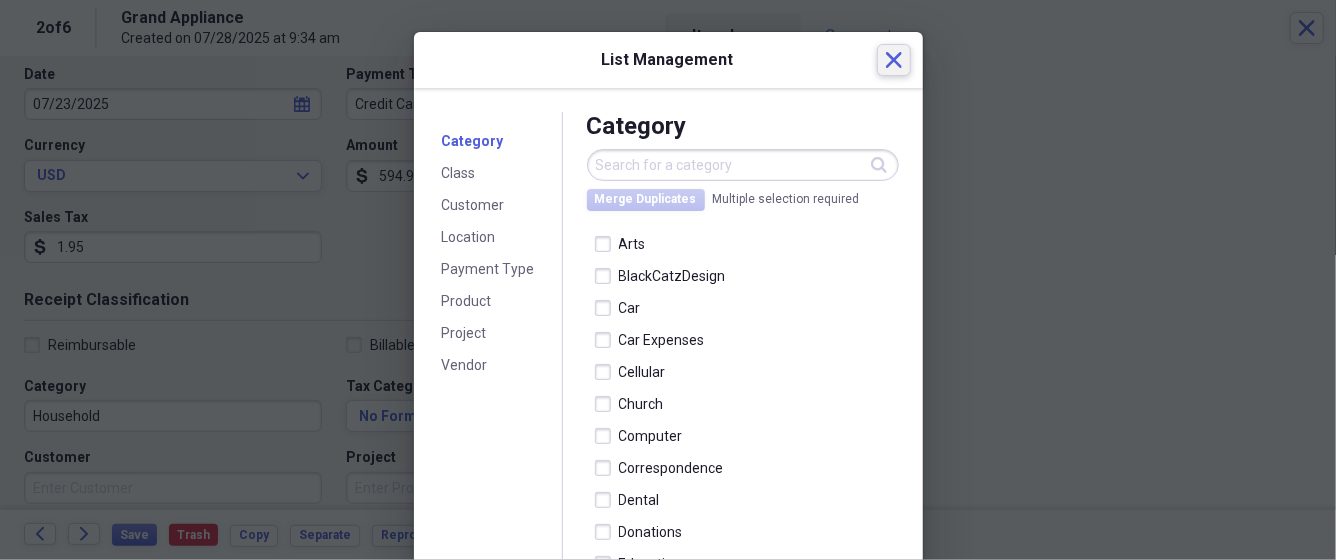 click 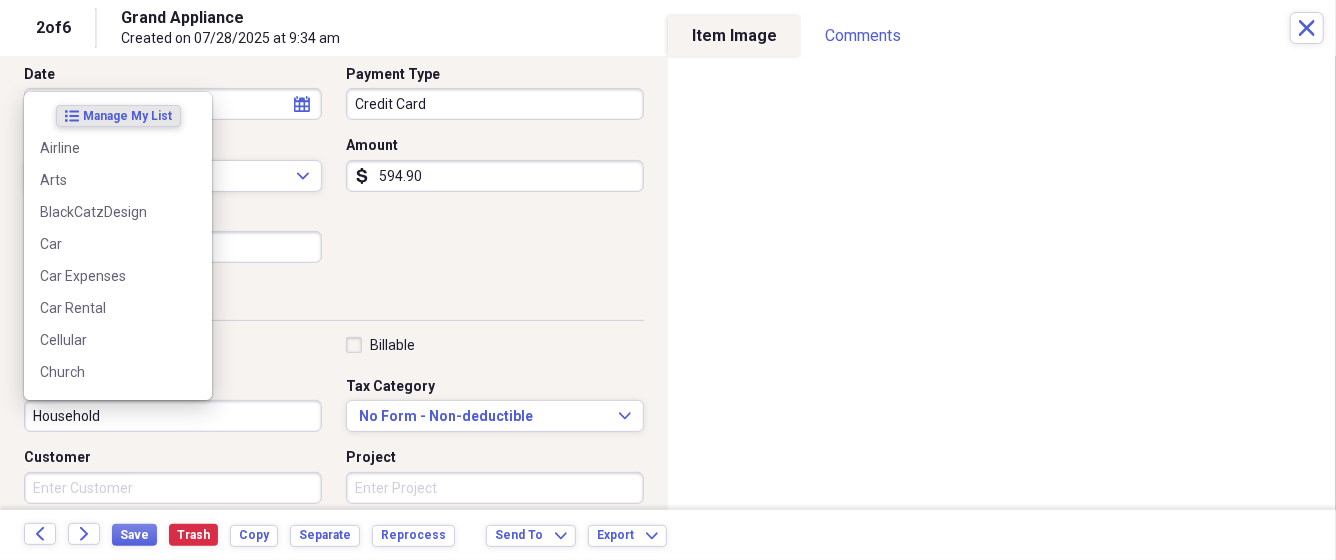 click on "Household" at bounding box center (173, 416) 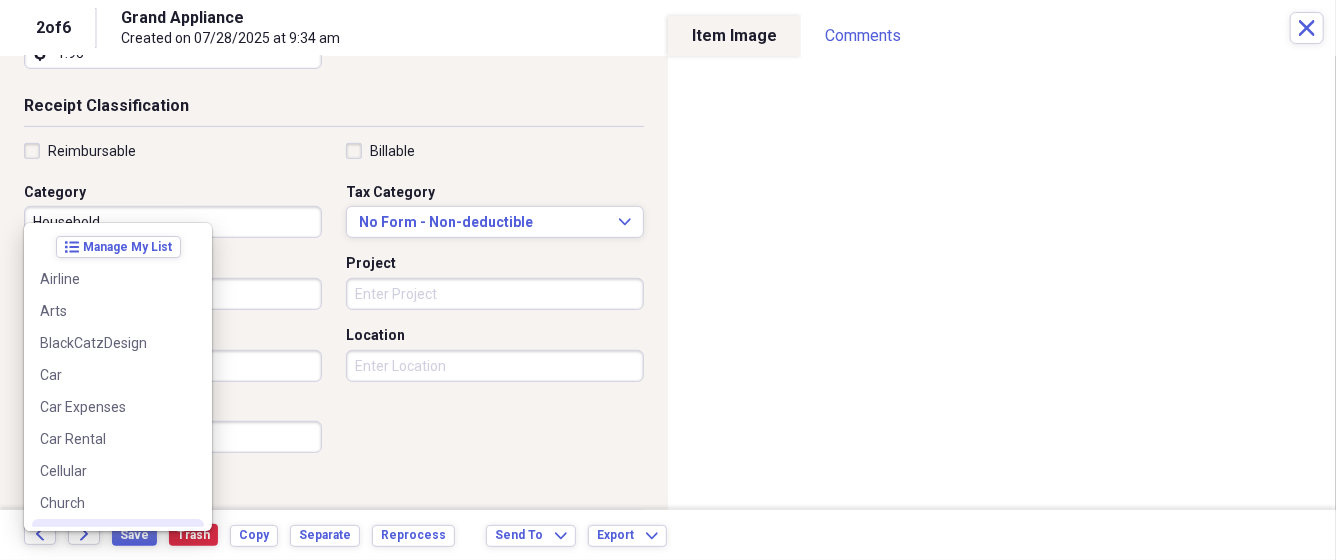 scroll, scrollTop: 416, scrollLeft: 0, axis: vertical 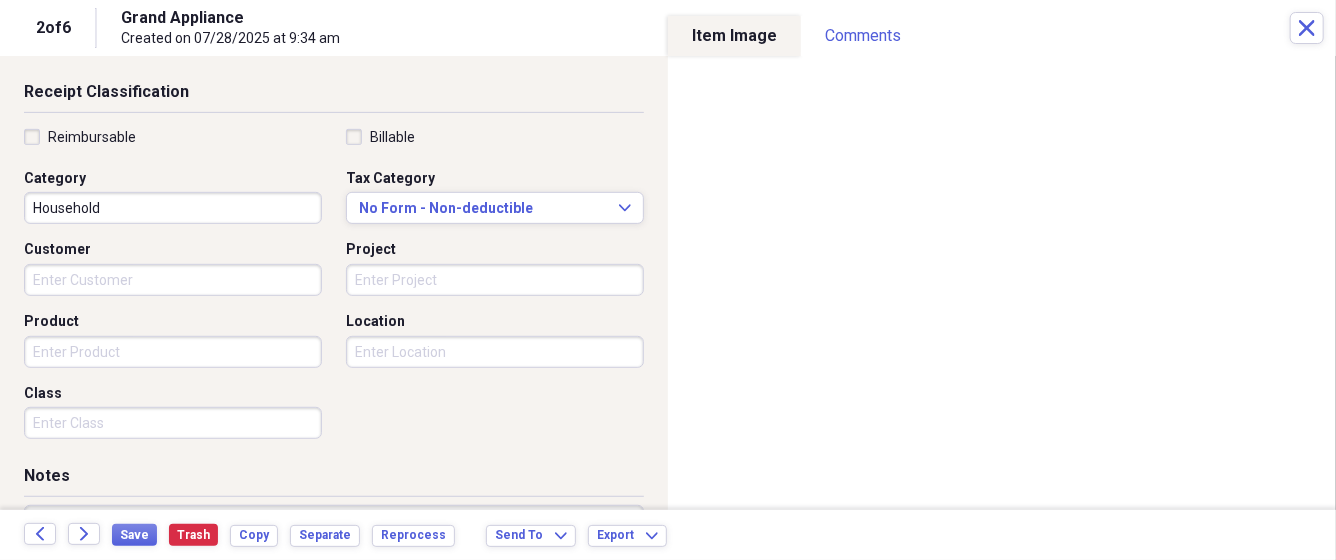 click on "Reimbursable Billable Category Household Tax Category No Form - Non-deductible Expand Customer Project Product Location Class" at bounding box center (334, 288) 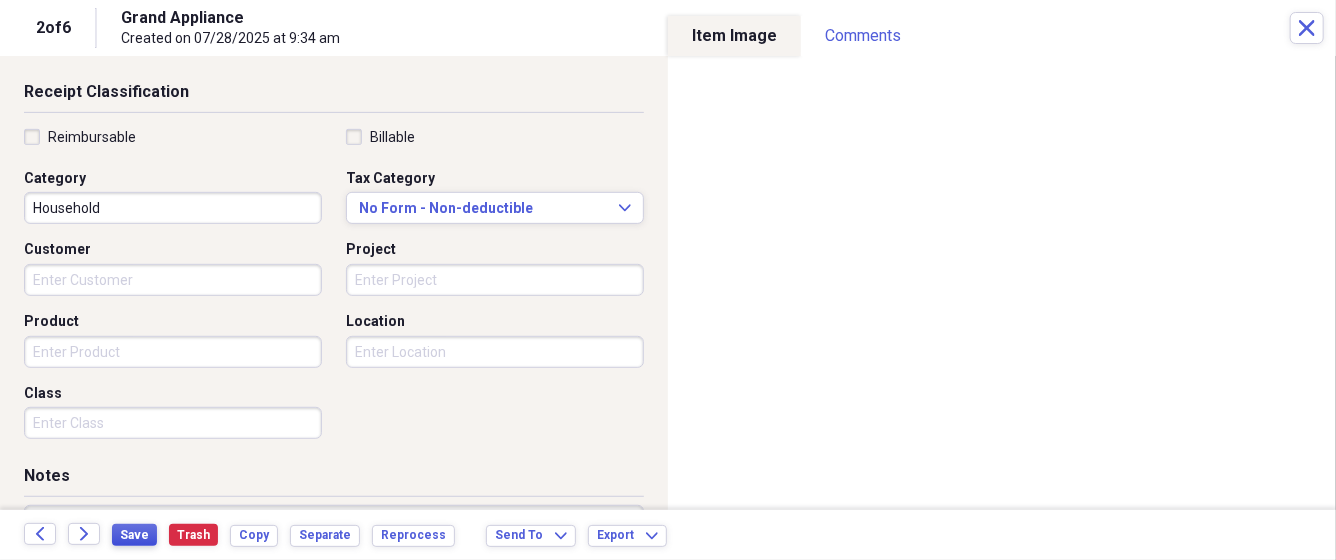 click on "Save" at bounding box center [134, 535] 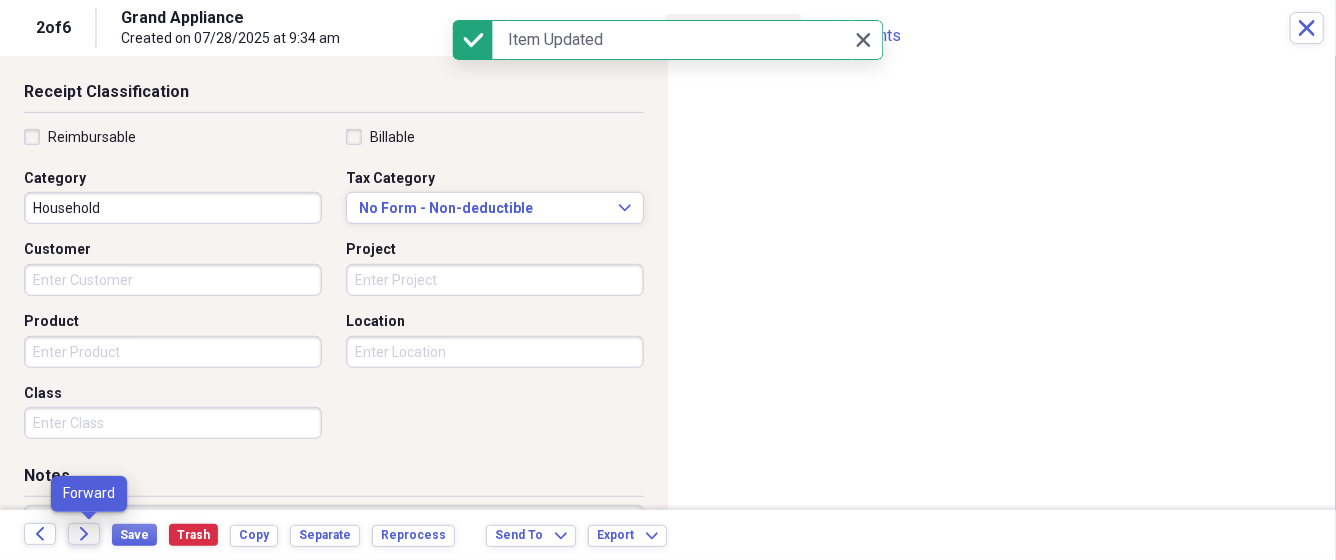 click on "Forward" 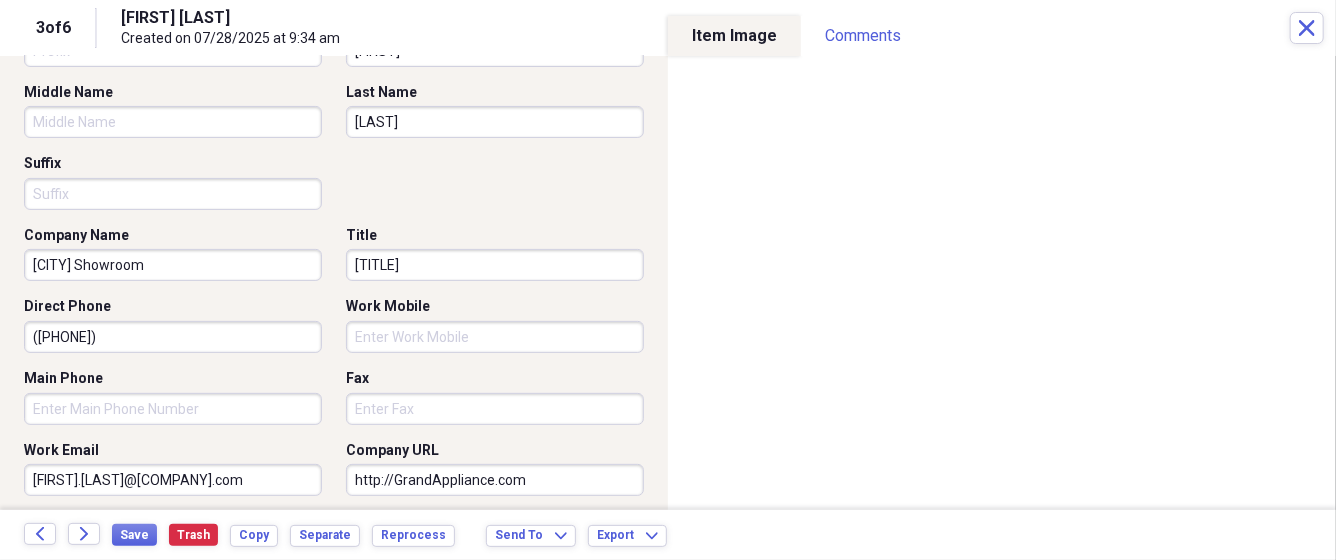 scroll, scrollTop: 208, scrollLeft: 0, axis: vertical 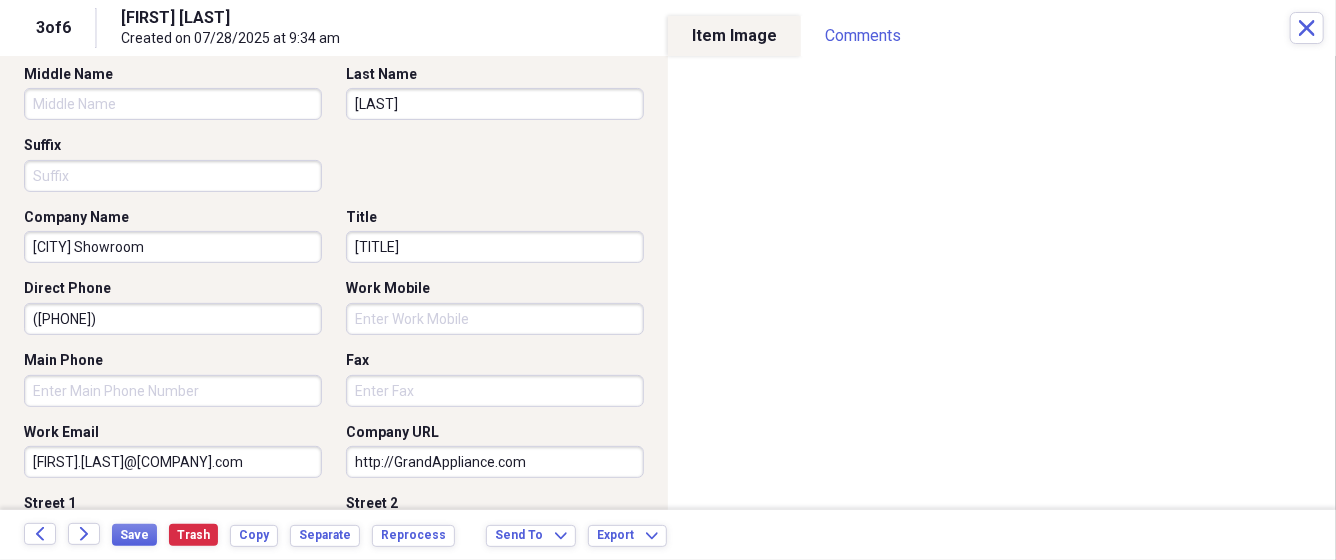click on "[CITY] Showroom" at bounding box center (173, 247) 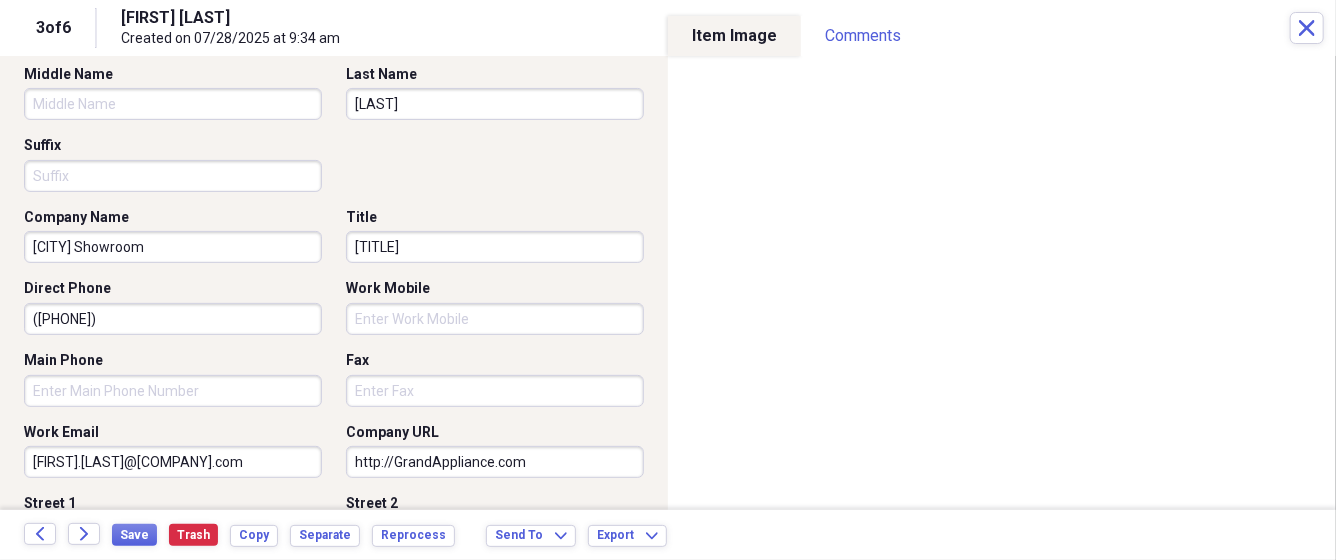 drag, startPoint x: 189, startPoint y: 250, endPoint x: 0, endPoint y: 199, distance: 195.76006 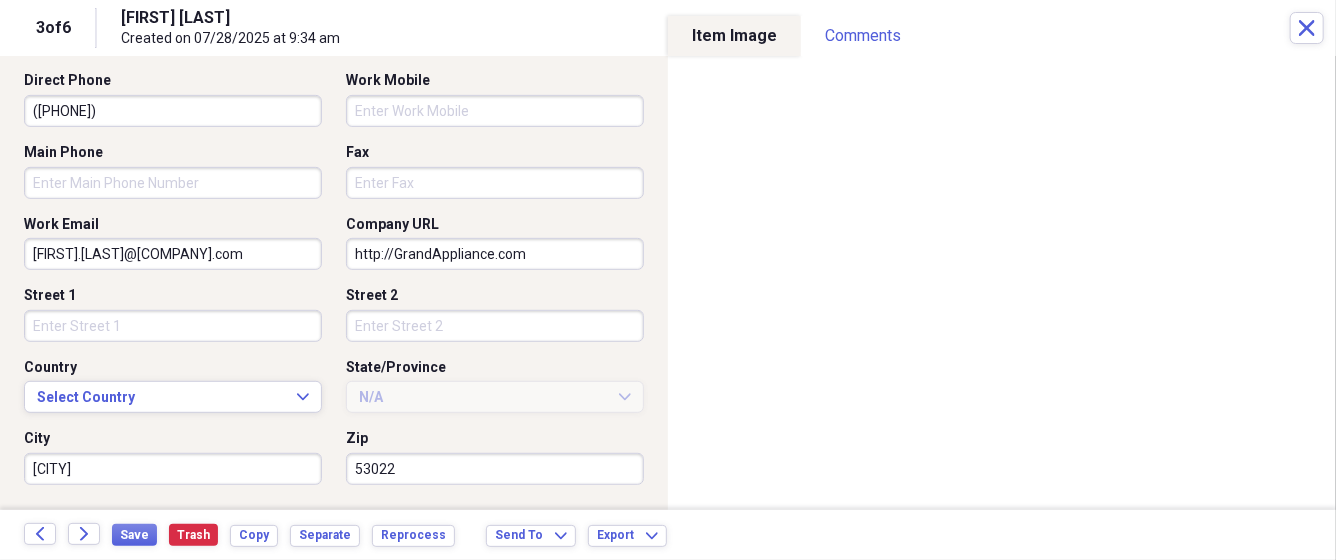 scroll, scrollTop: 624, scrollLeft: 0, axis: vertical 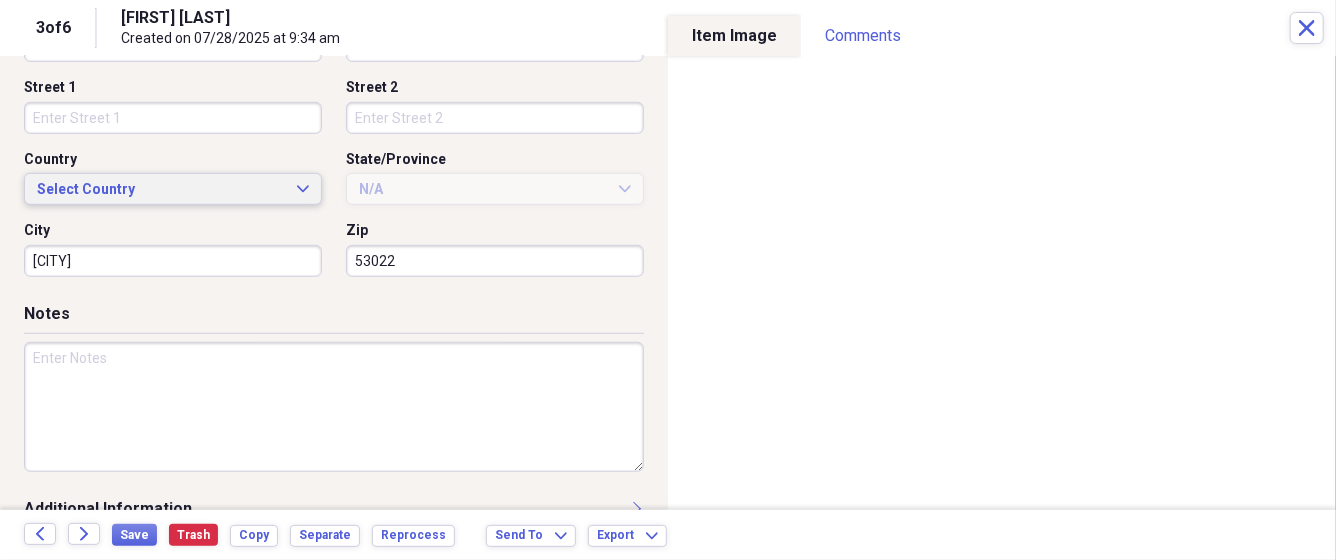 type on "Grand Appliance" 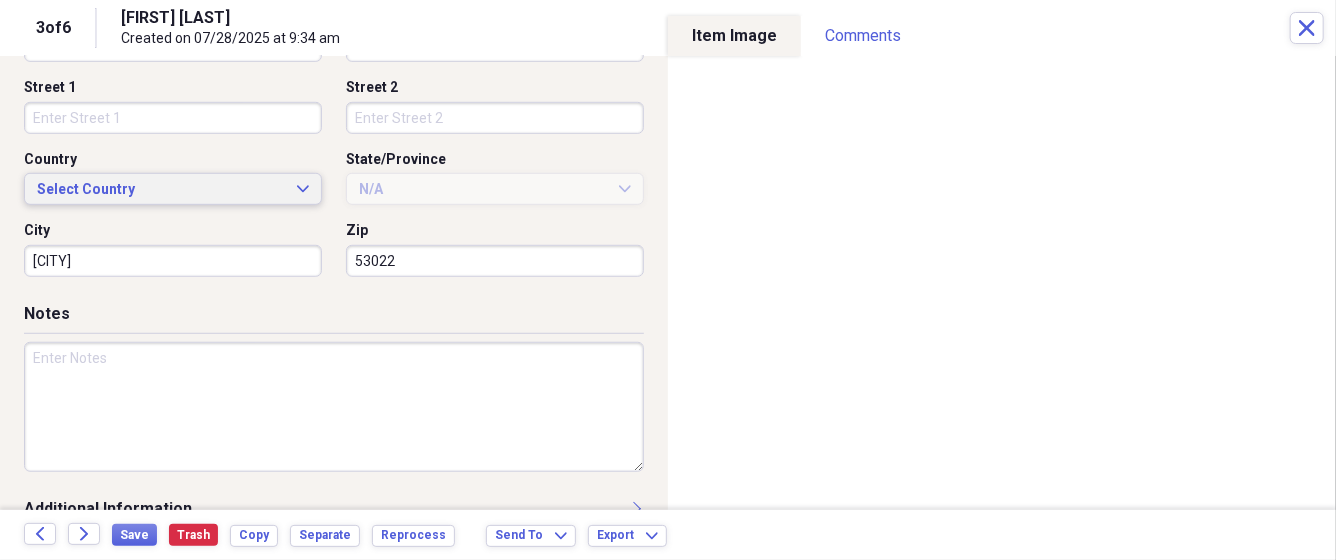 click on "Select Country" at bounding box center [161, 190] 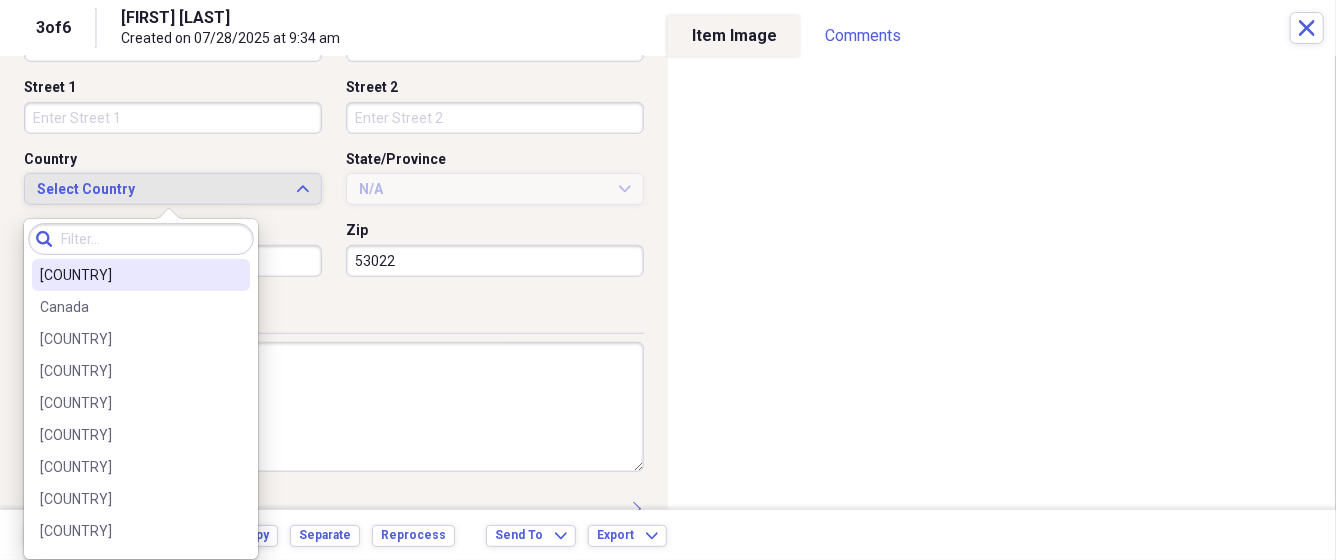 click on "[COUNTRY]" at bounding box center (129, 275) 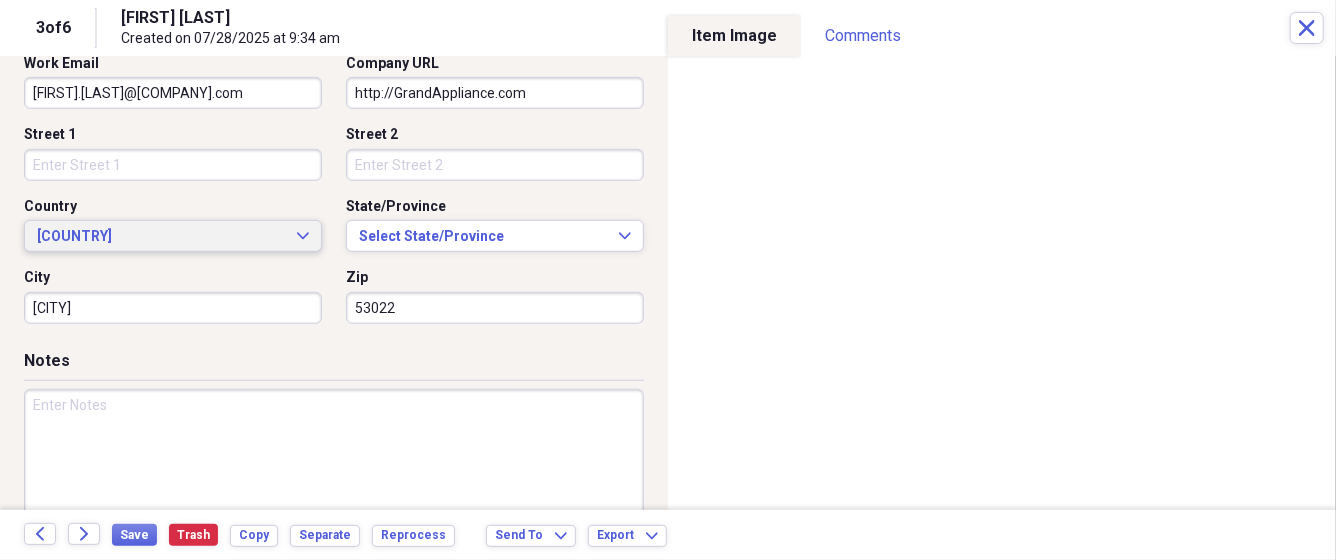 scroll, scrollTop: 624, scrollLeft: 0, axis: vertical 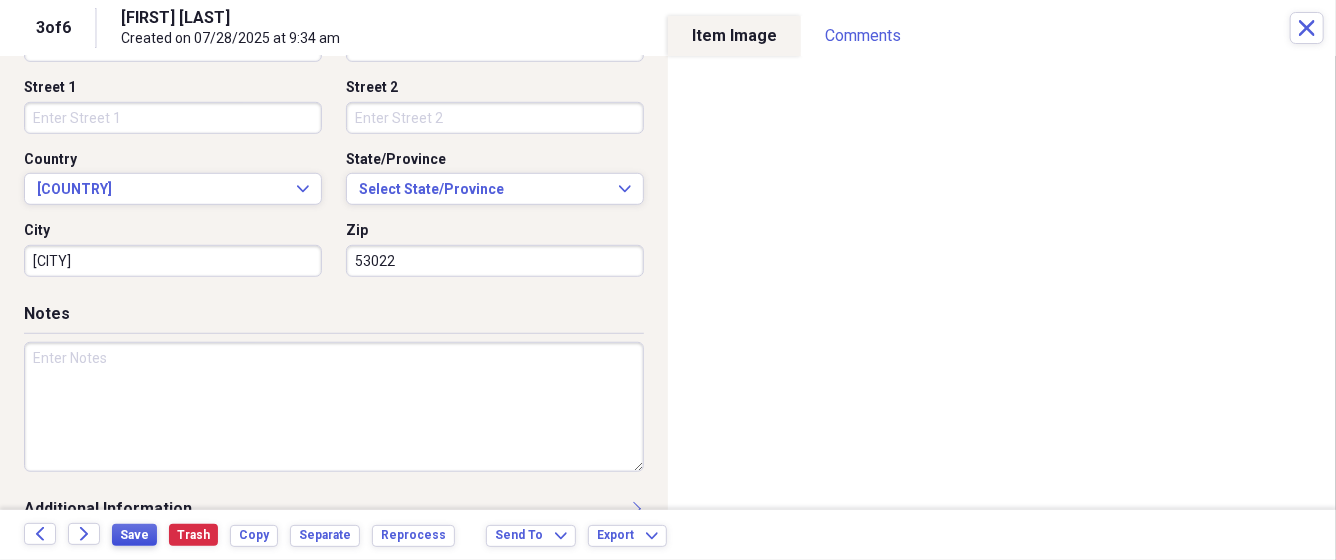 click on "Save" at bounding box center (134, 535) 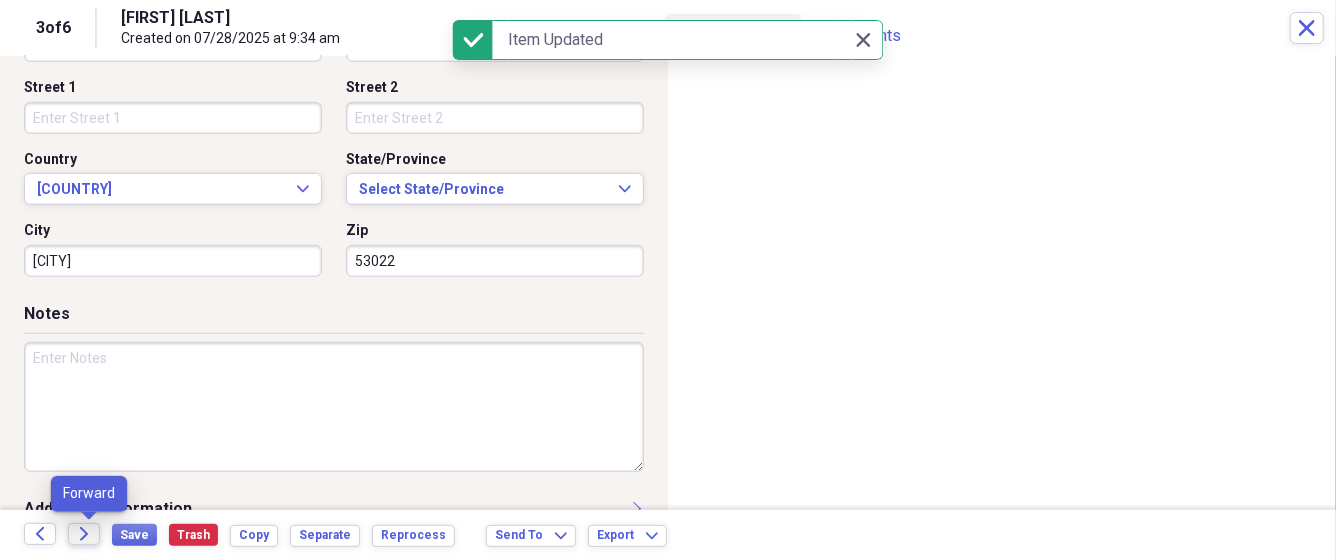 click on "Forward" 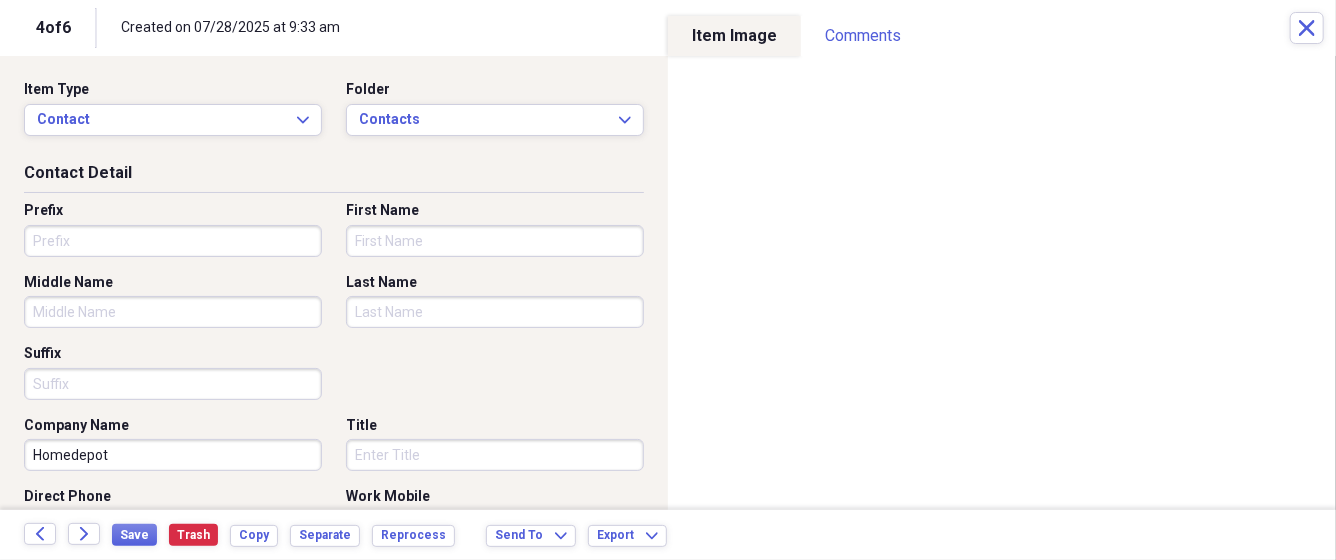 click on "Prefix" at bounding box center (173, 241) 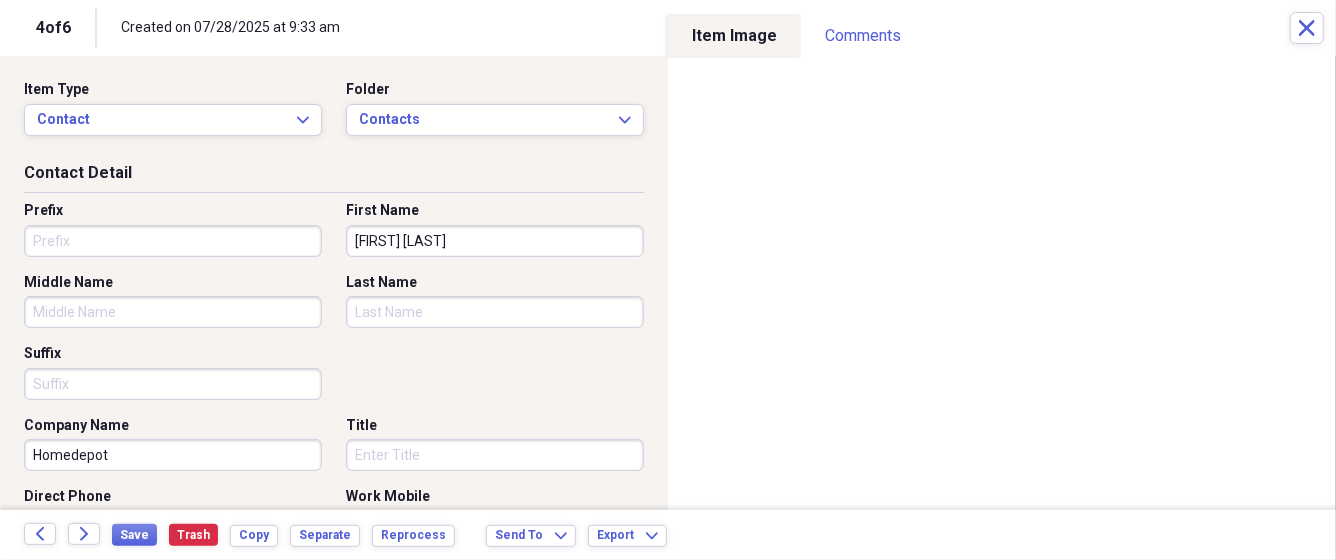 click on "[FIRST] [LAST]" at bounding box center (495, 241) 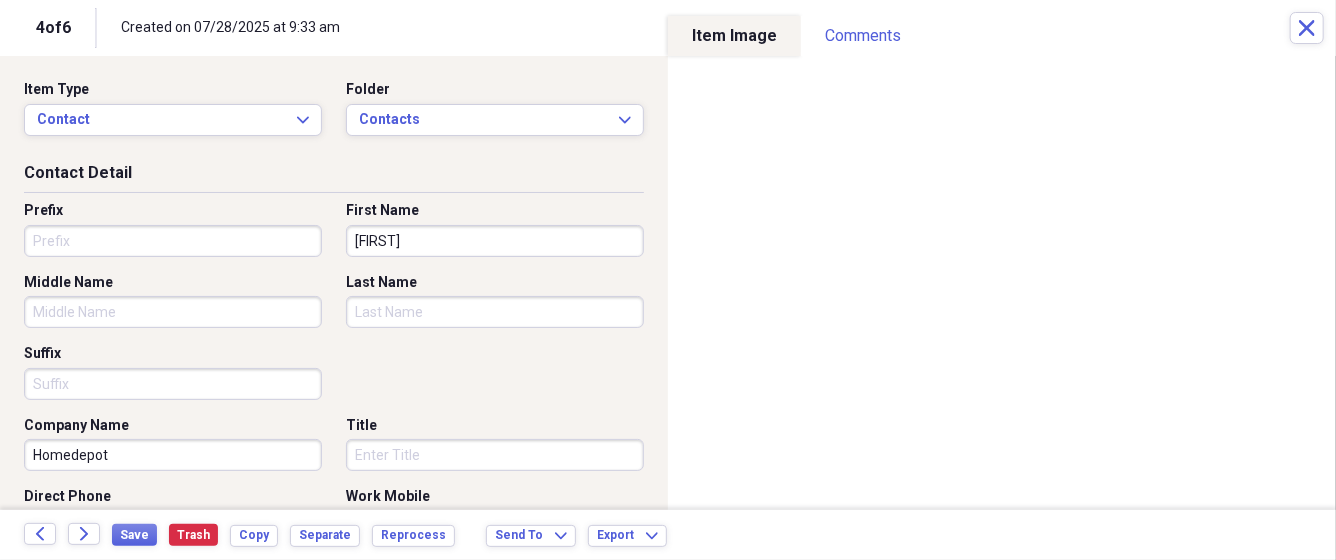 type on "[FIRST]" 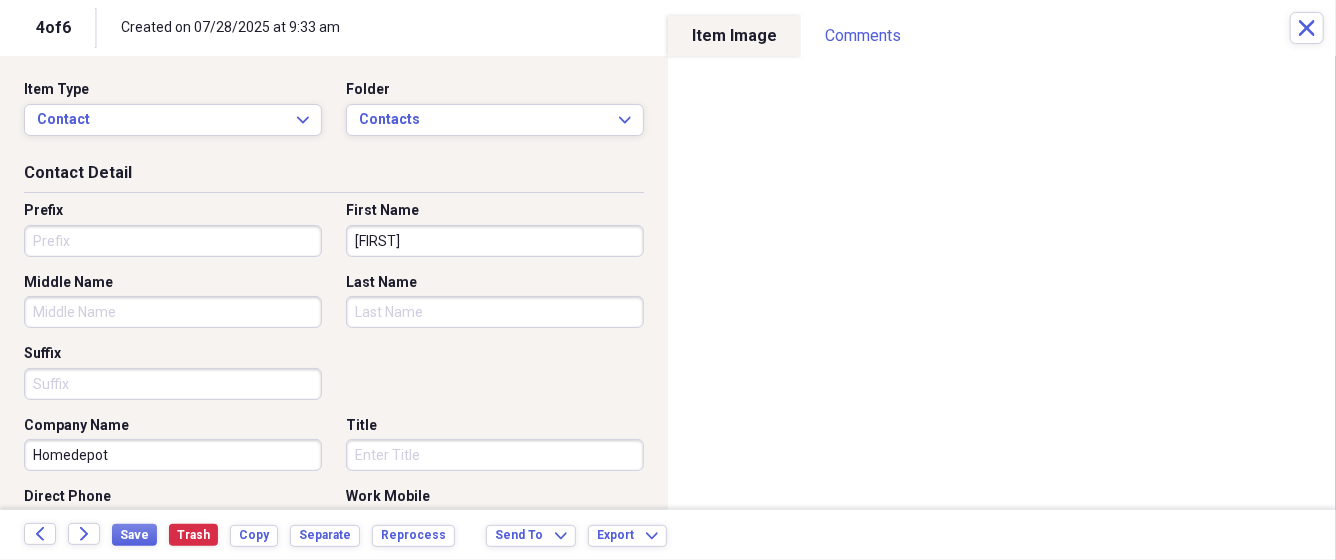type on "H" 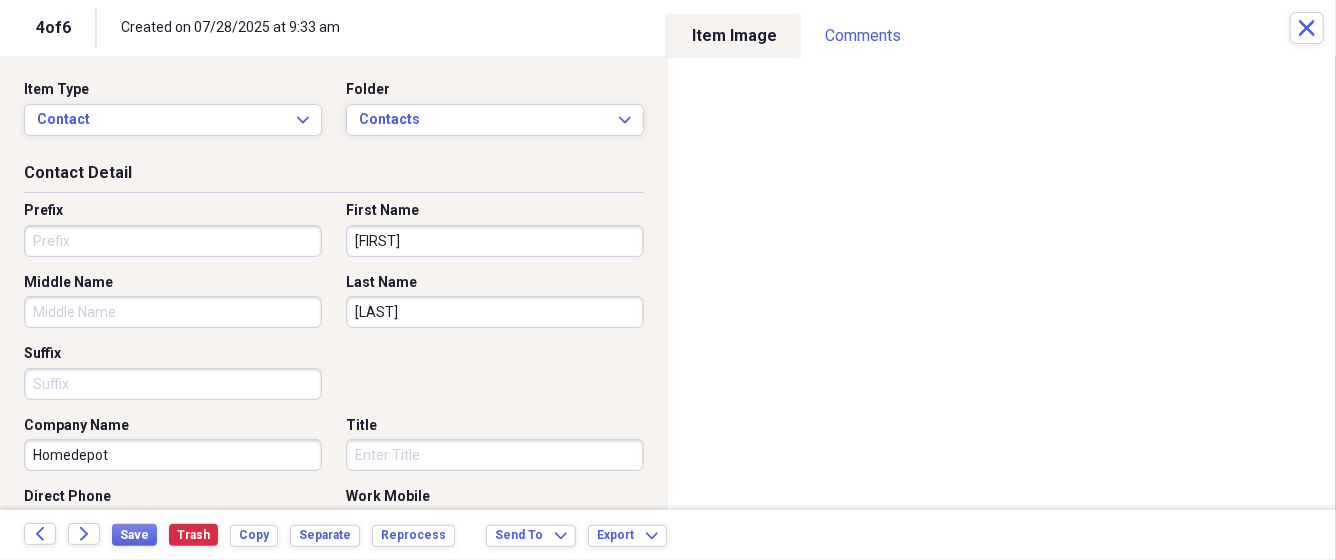 type on "[LAST]" 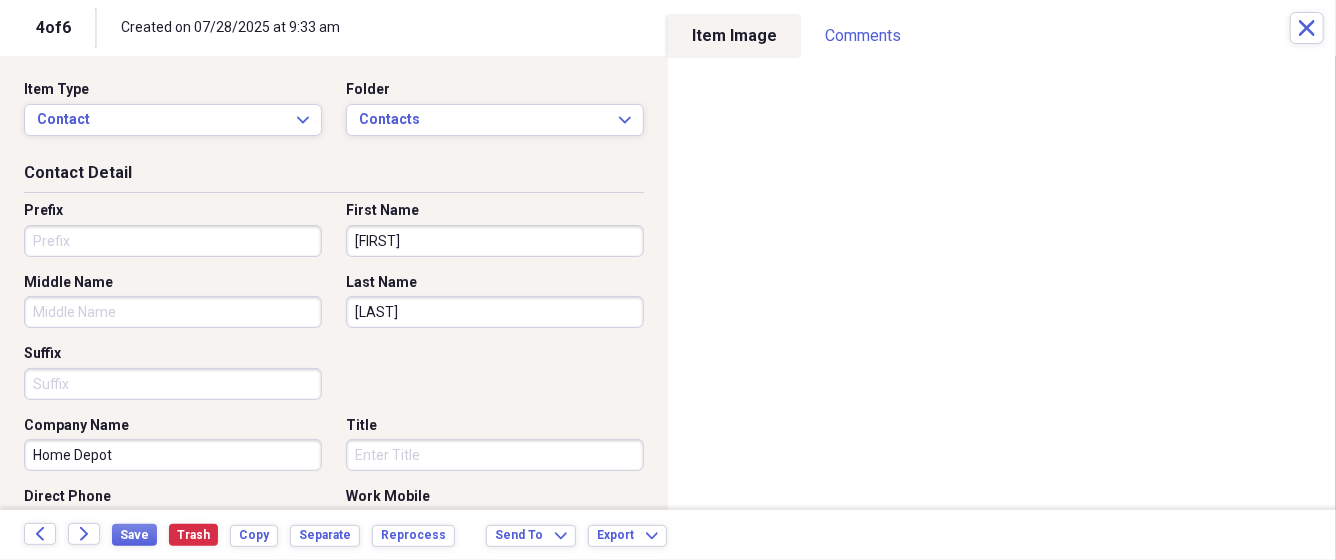 type on "Home Depot" 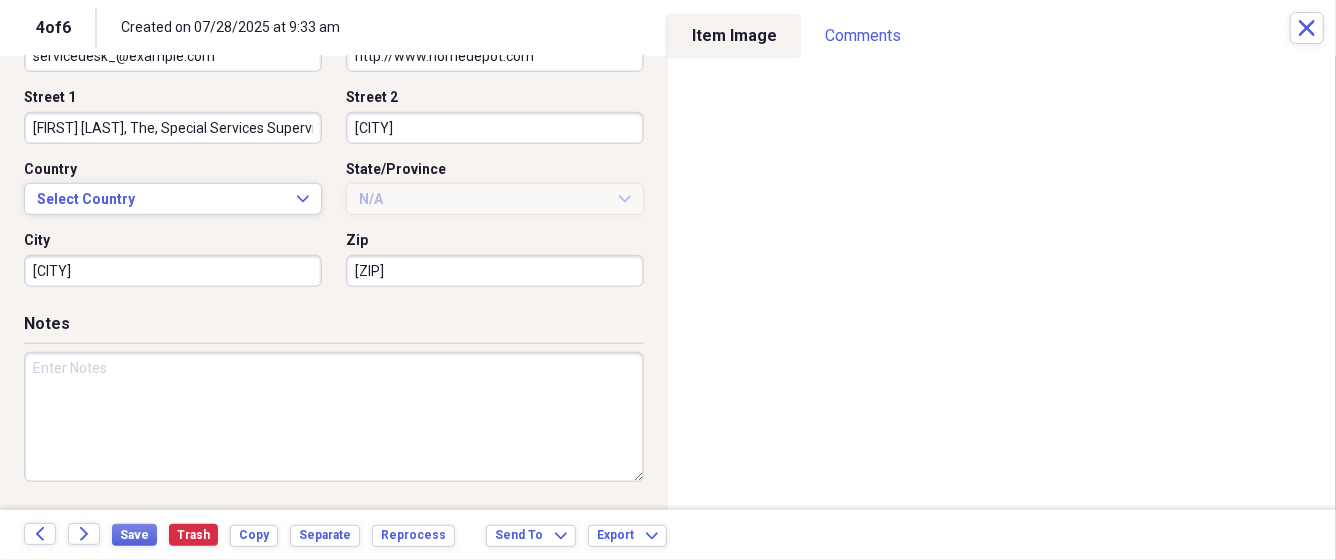 scroll, scrollTop: 624, scrollLeft: 0, axis: vertical 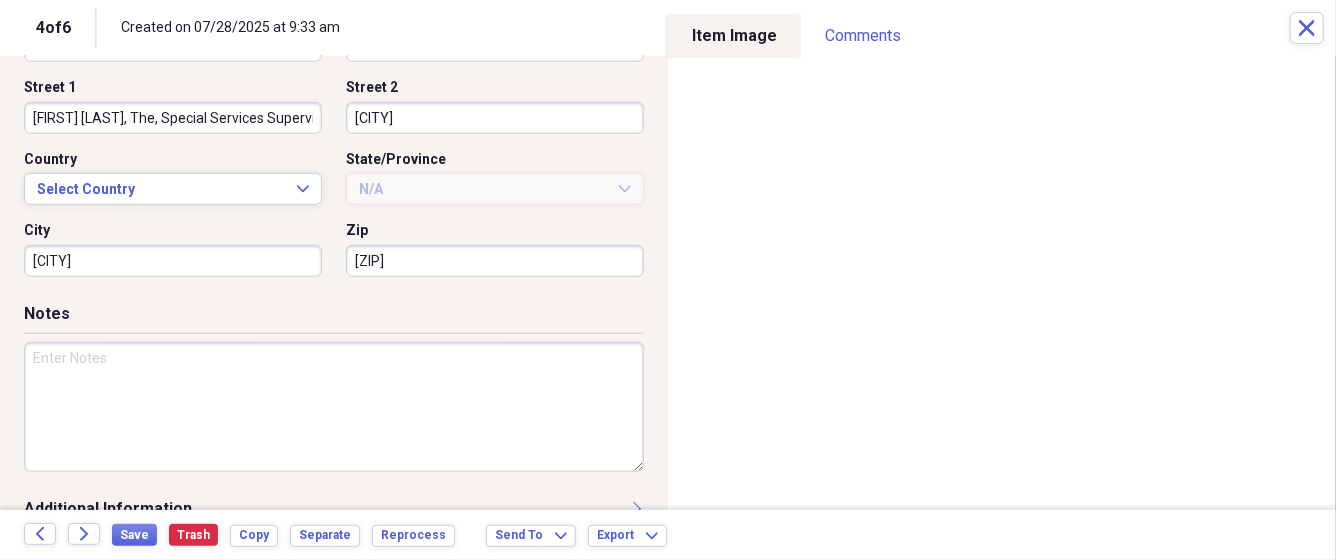 type on "Returns" 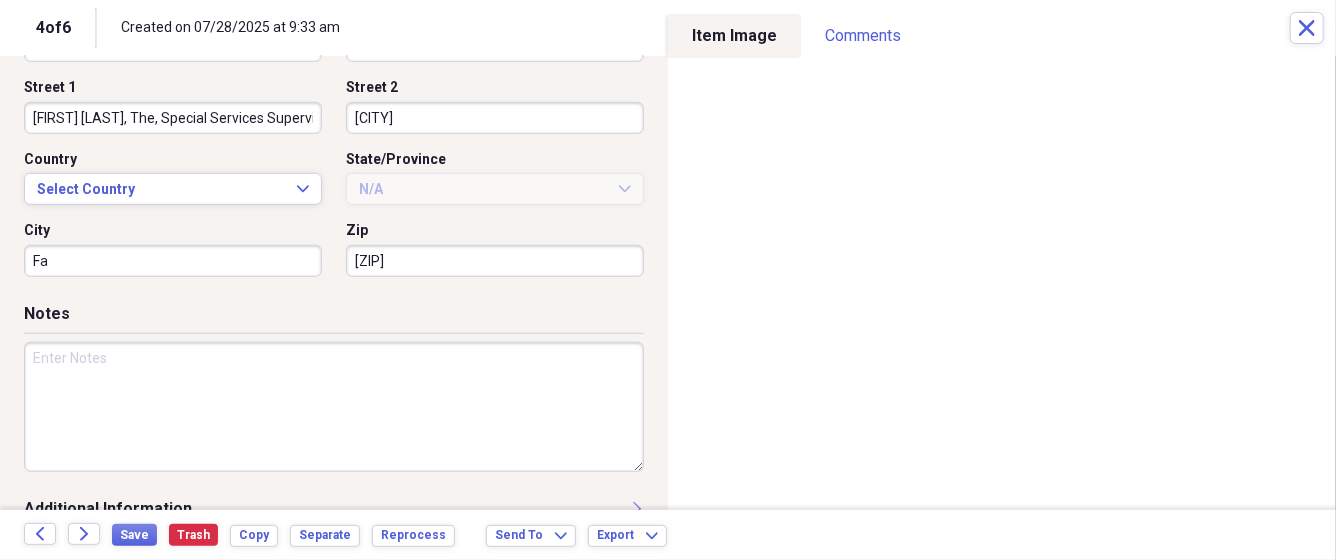 type on "F" 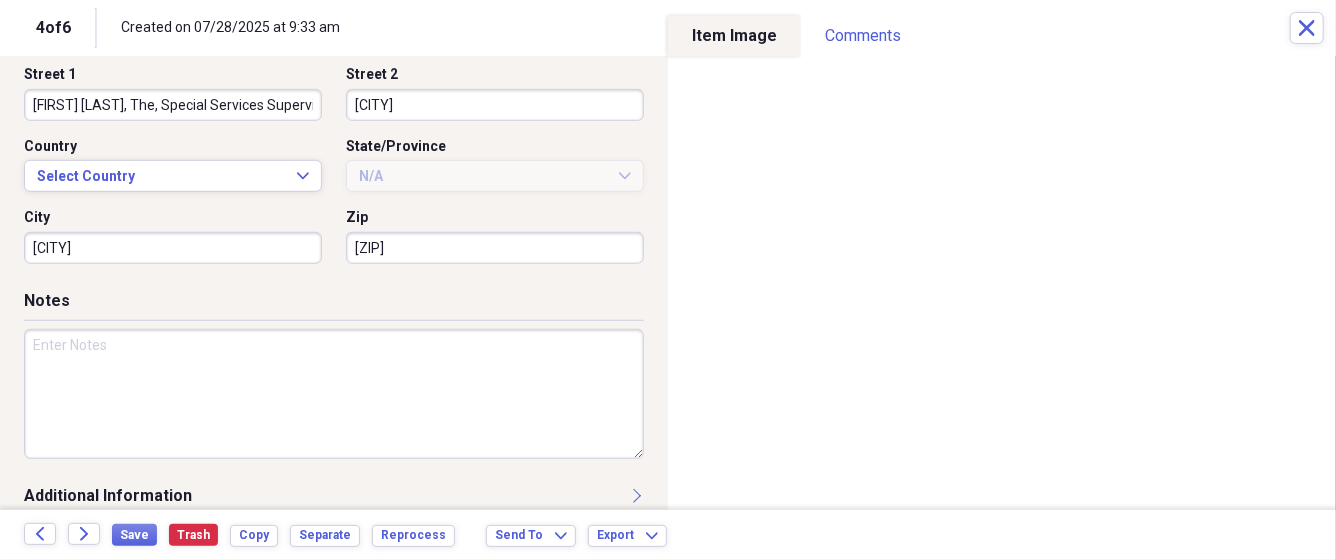 scroll, scrollTop: 660, scrollLeft: 0, axis: vertical 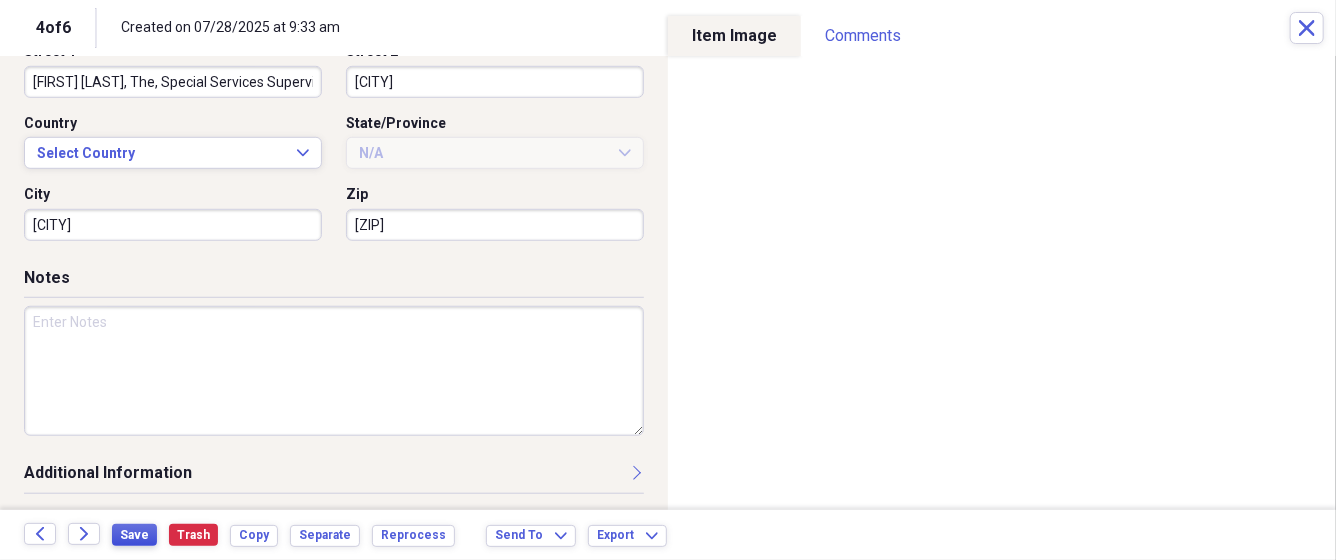 type on "[CITY]" 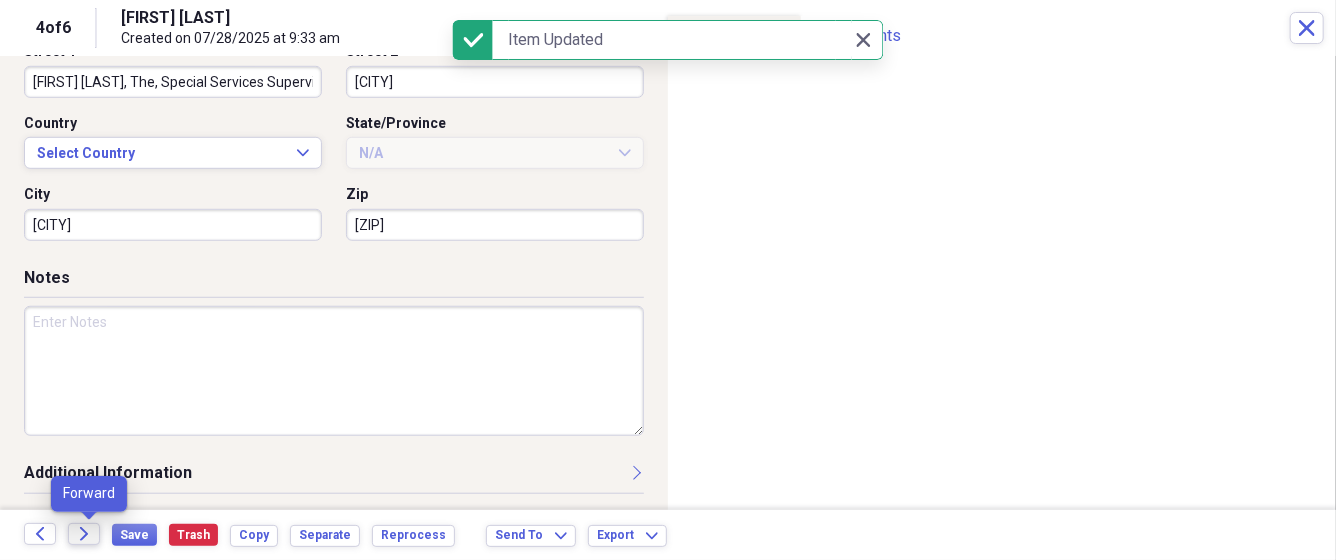 click on "Forward" 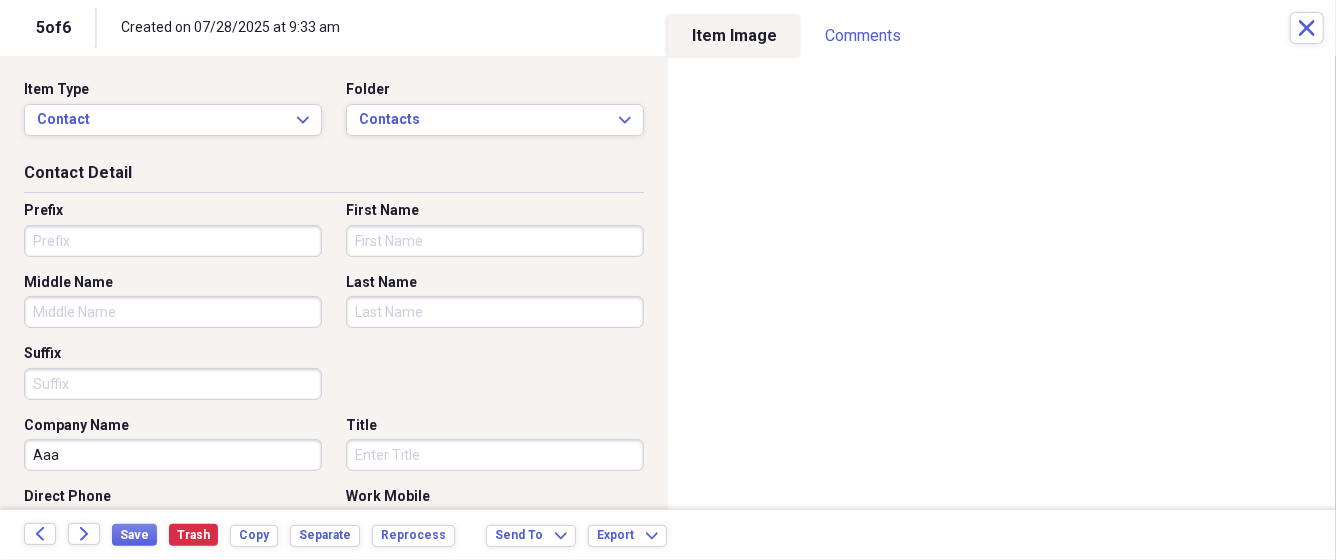 click on "First Name" at bounding box center [495, 241] 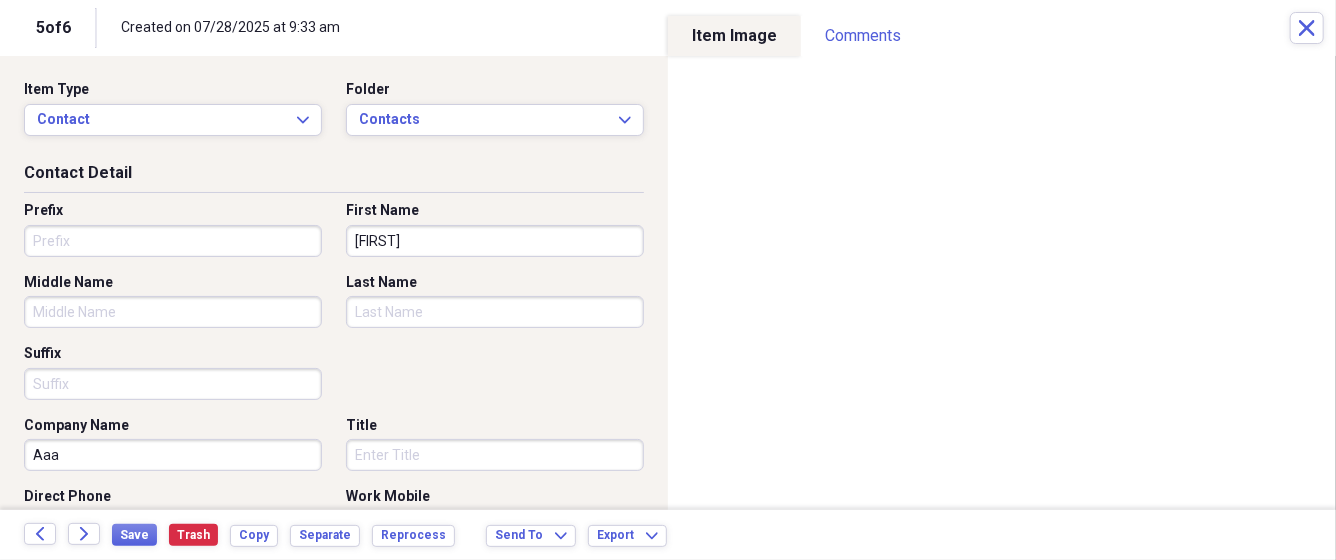 type on "[FIRST]" 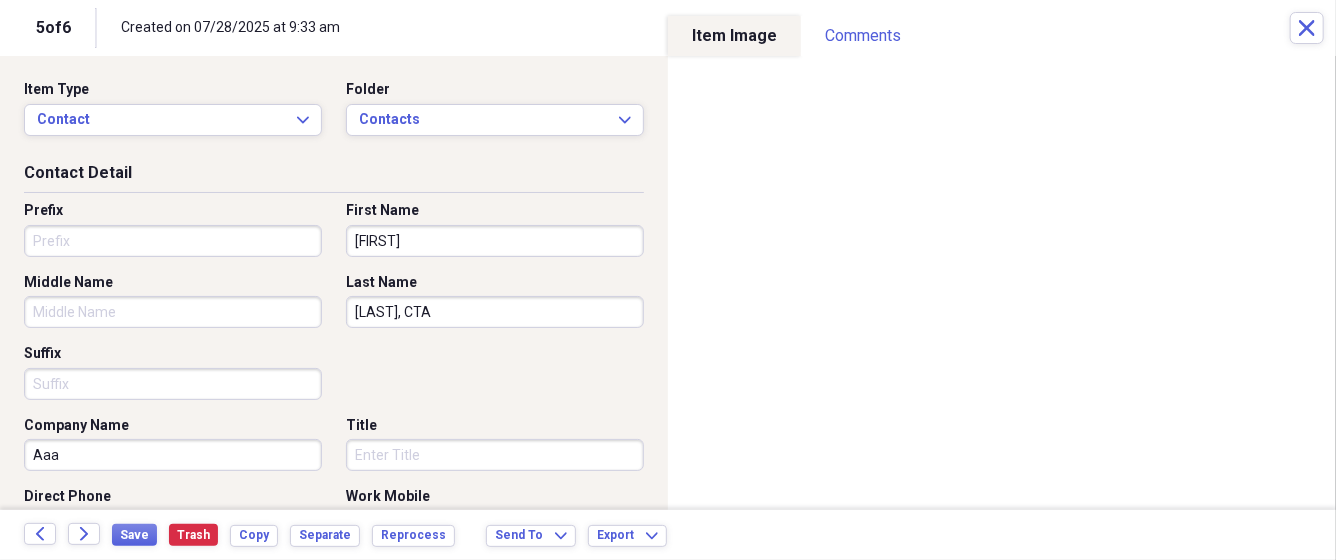 type on "[LAST], CTA" 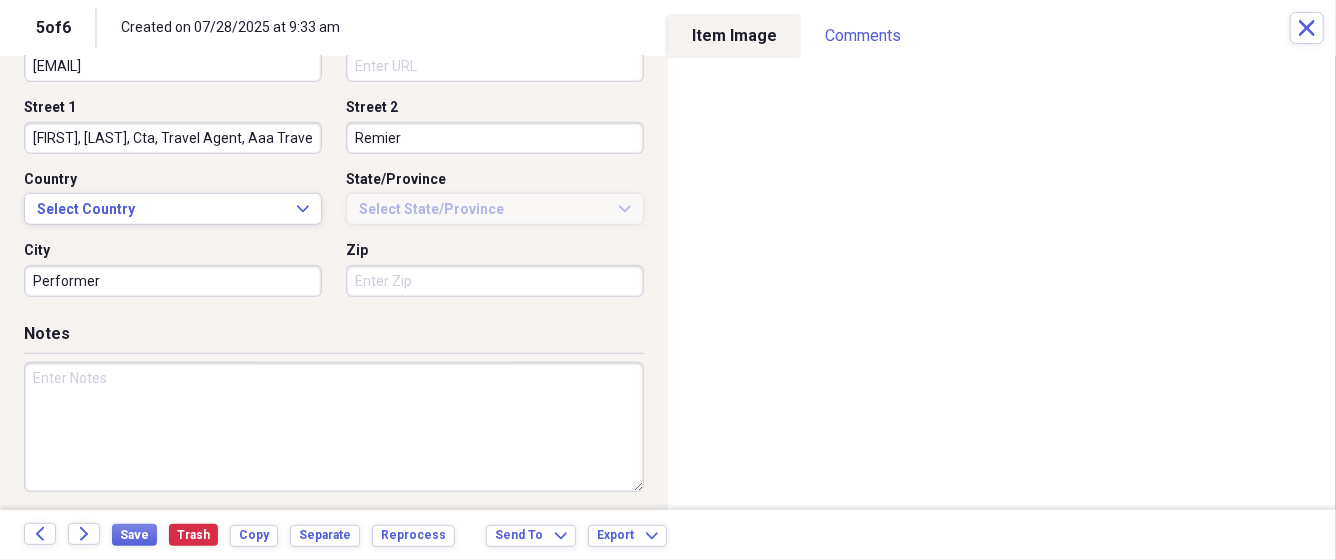 scroll, scrollTop: 624, scrollLeft: 0, axis: vertical 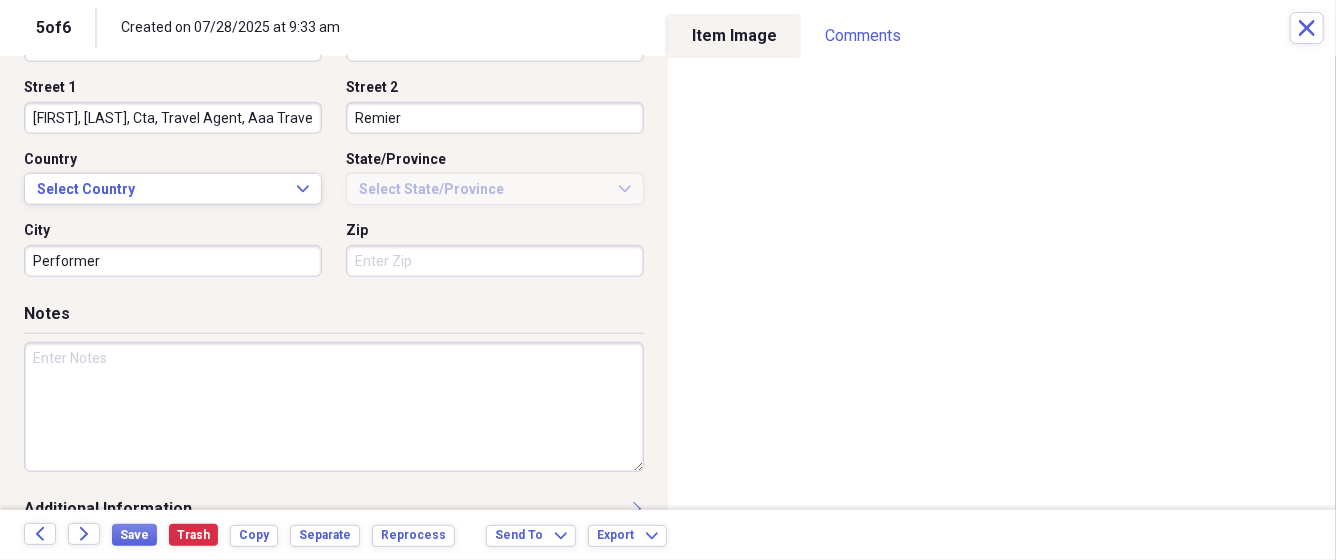 type on "AAA Travel Agency" 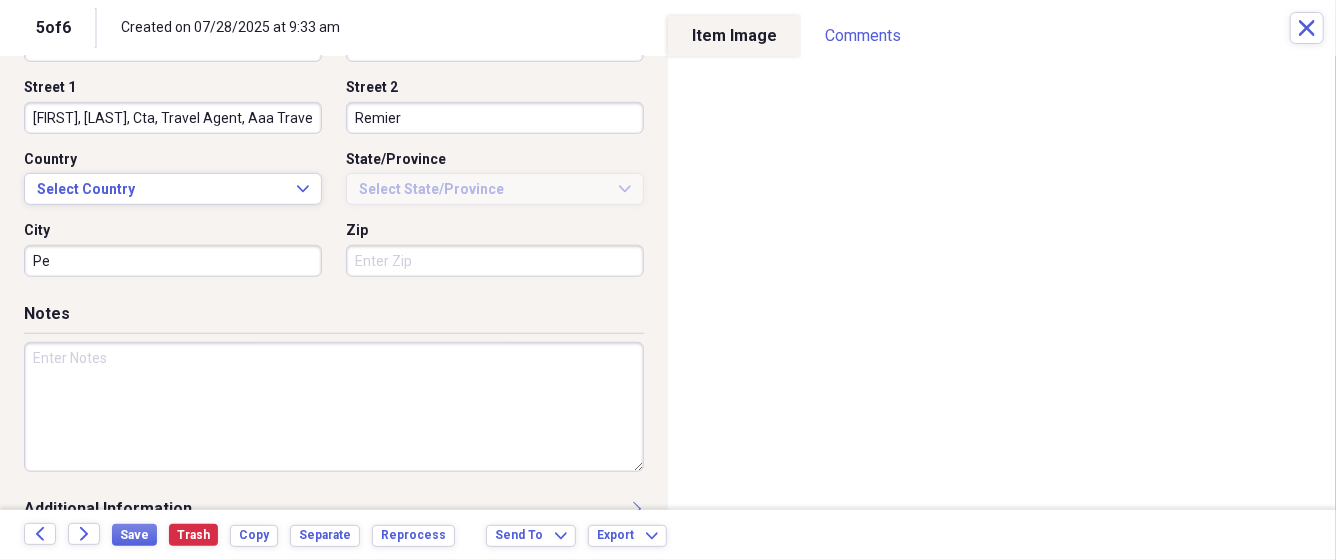 type on "P" 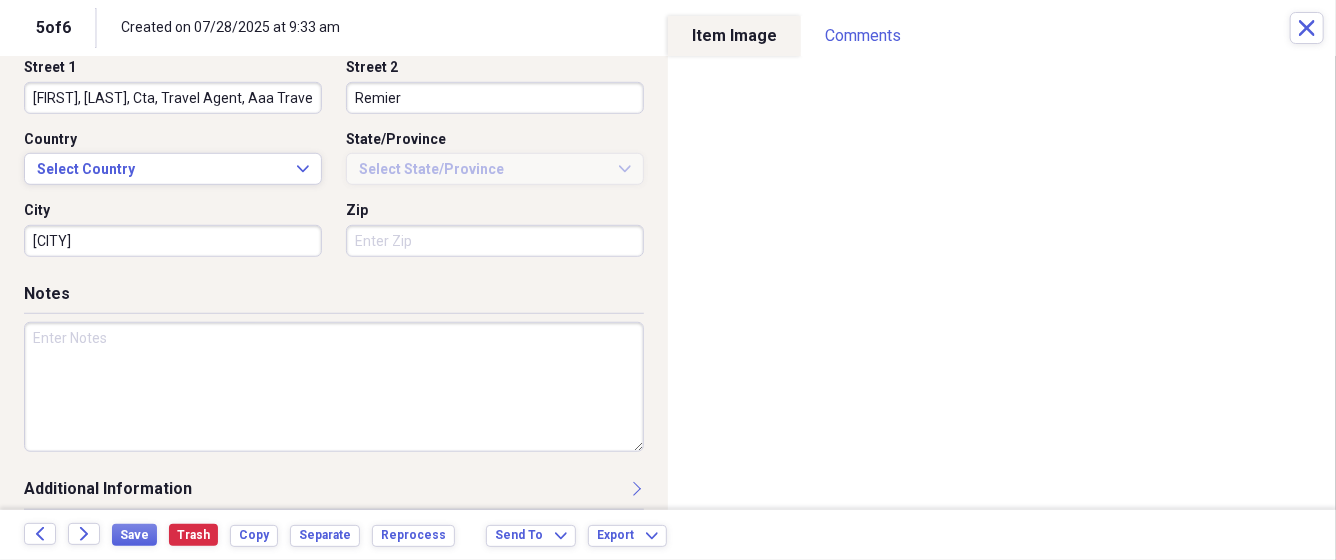 scroll, scrollTop: 660, scrollLeft: 0, axis: vertical 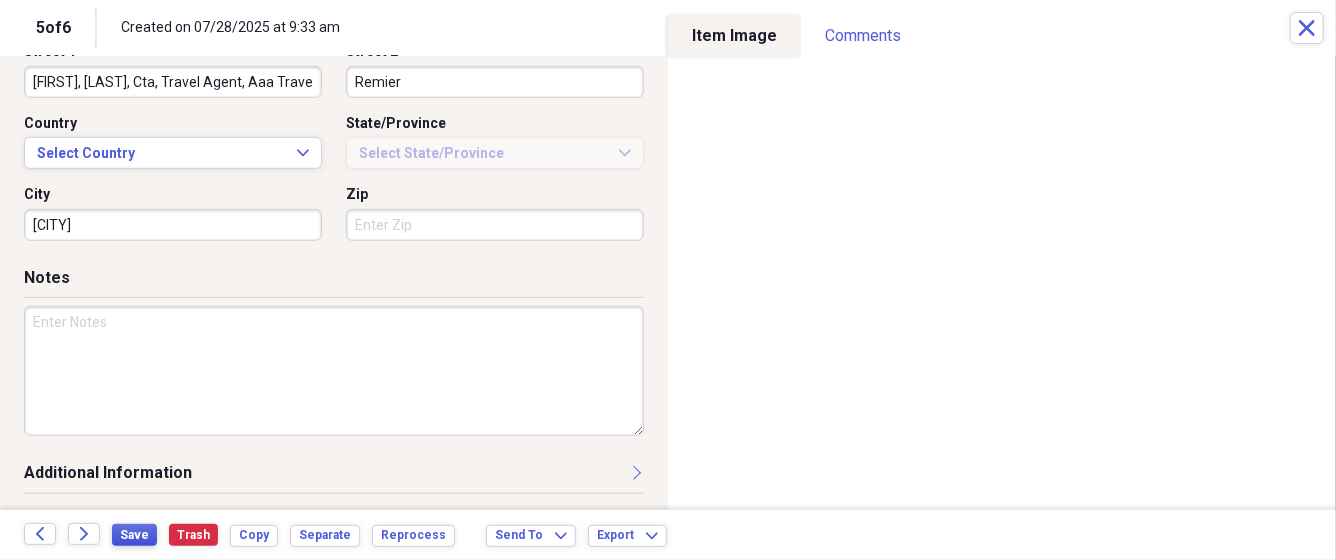 type on "[CITY]" 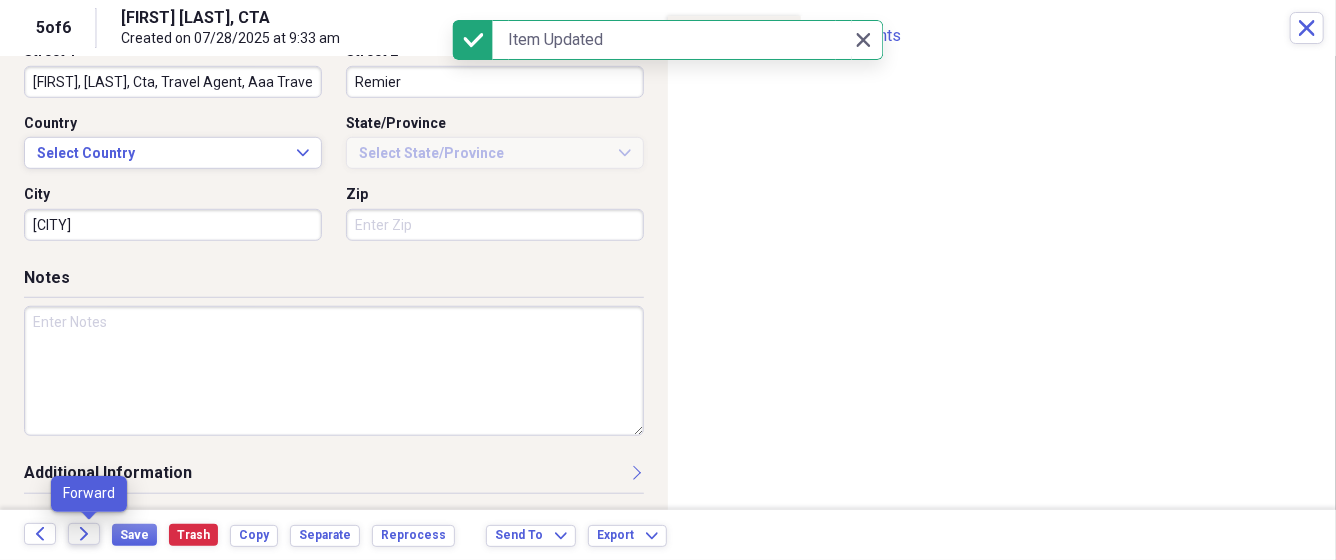 click on "Forward" 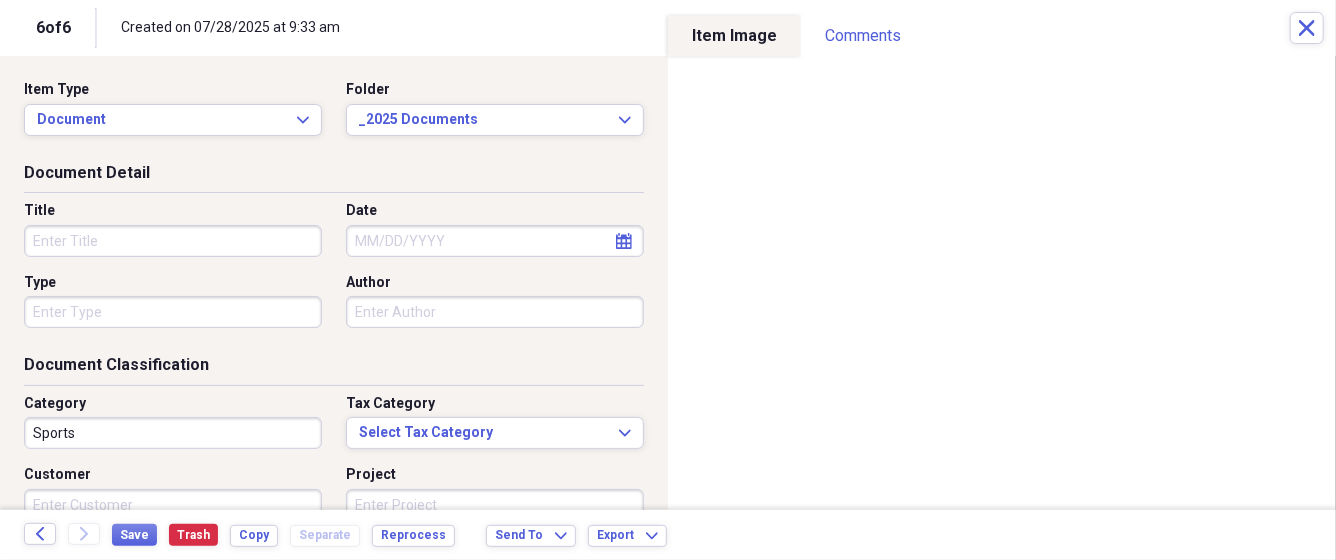 click on "Title" at bounding box center [173, 241] 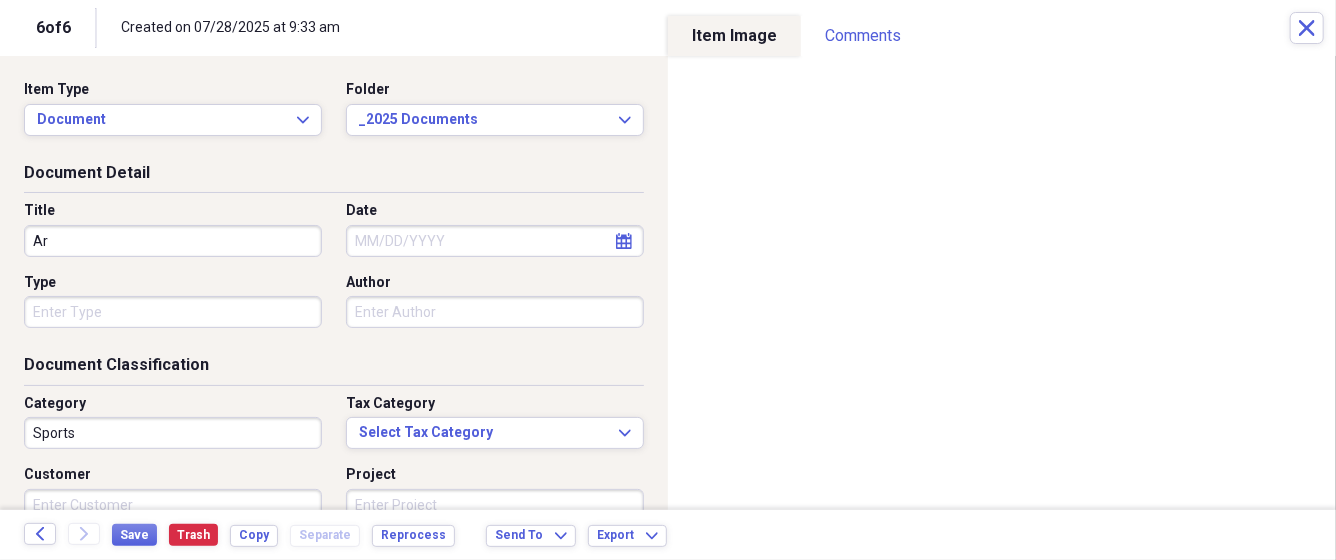 type on "A" 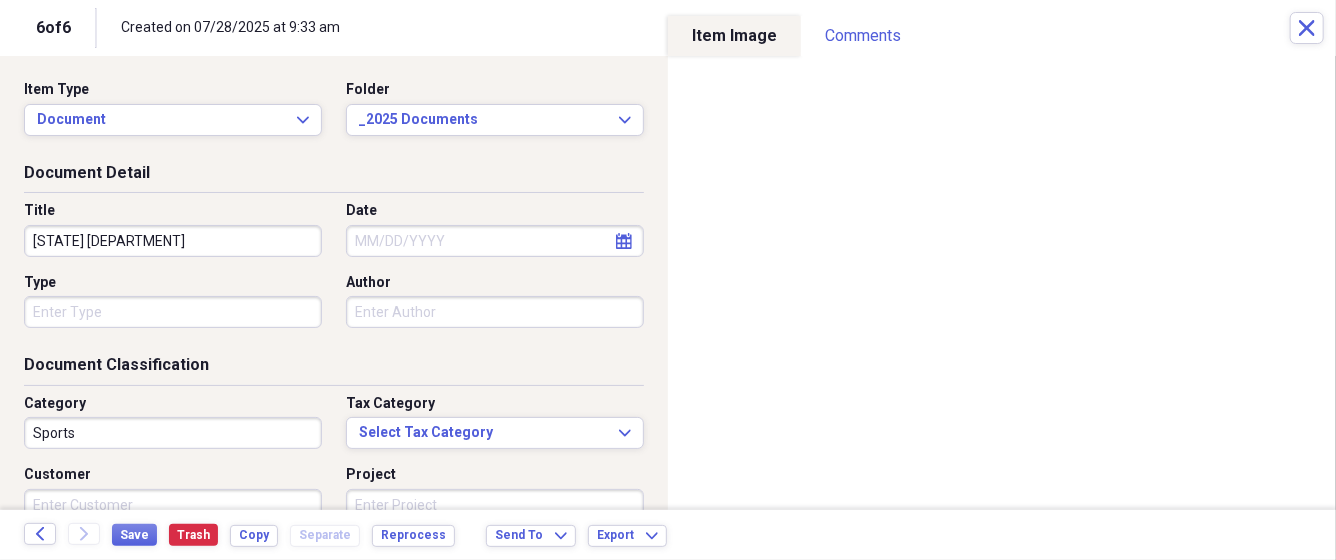 type on "[STATE] [DEPARTMENT]" 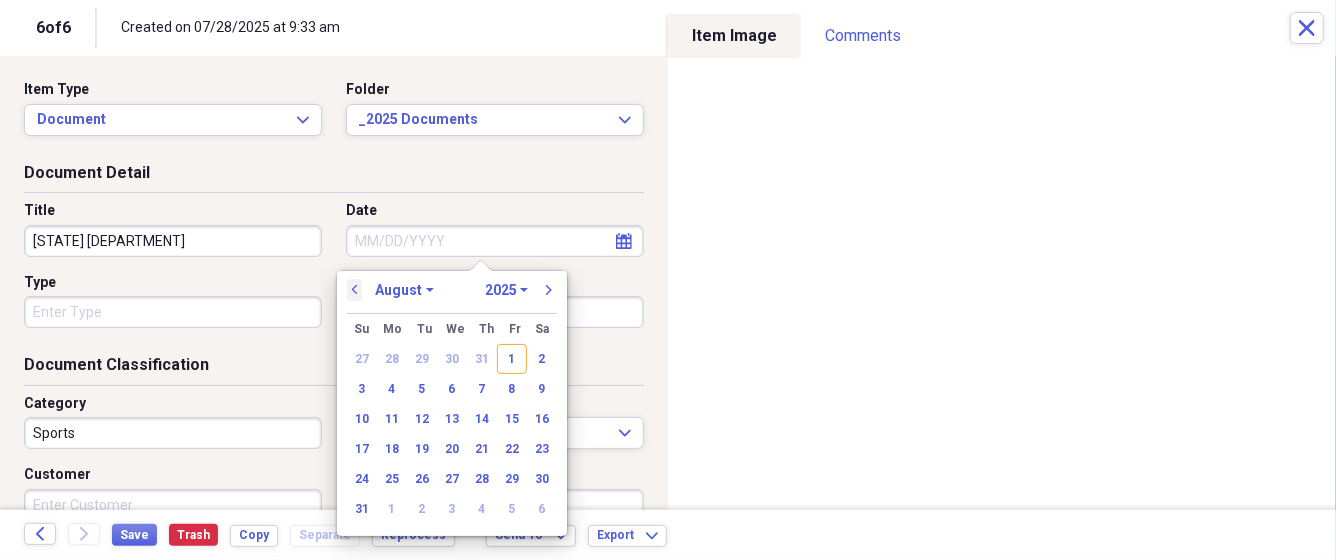 click on "previous" at bounding box center [355, 290] 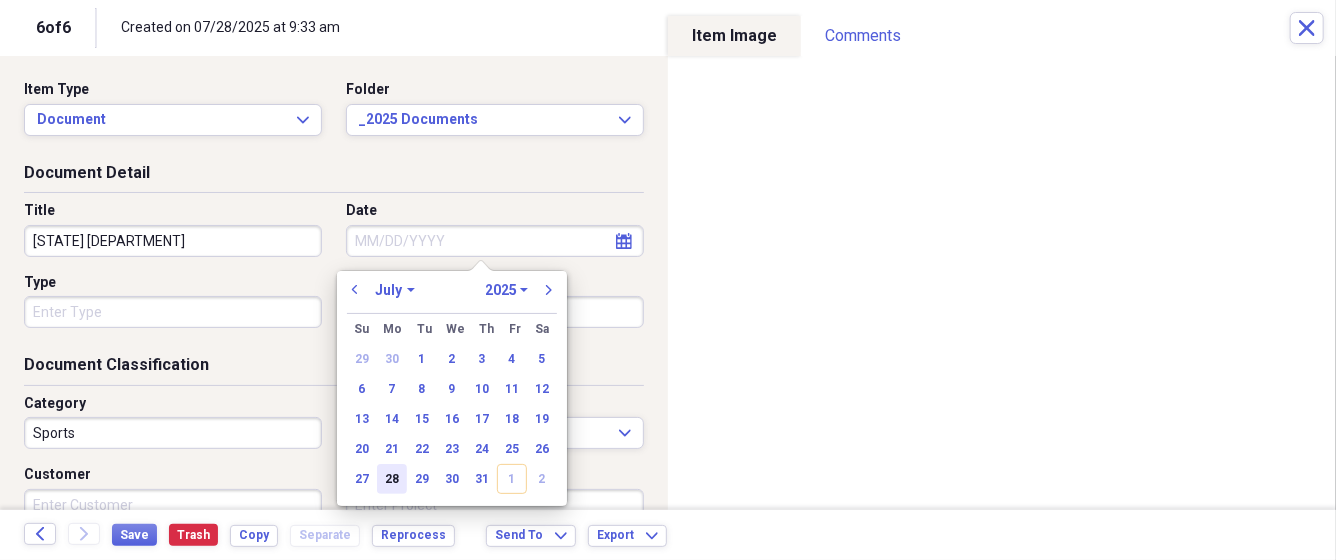 click on "28" at bounding box center [392, 479] 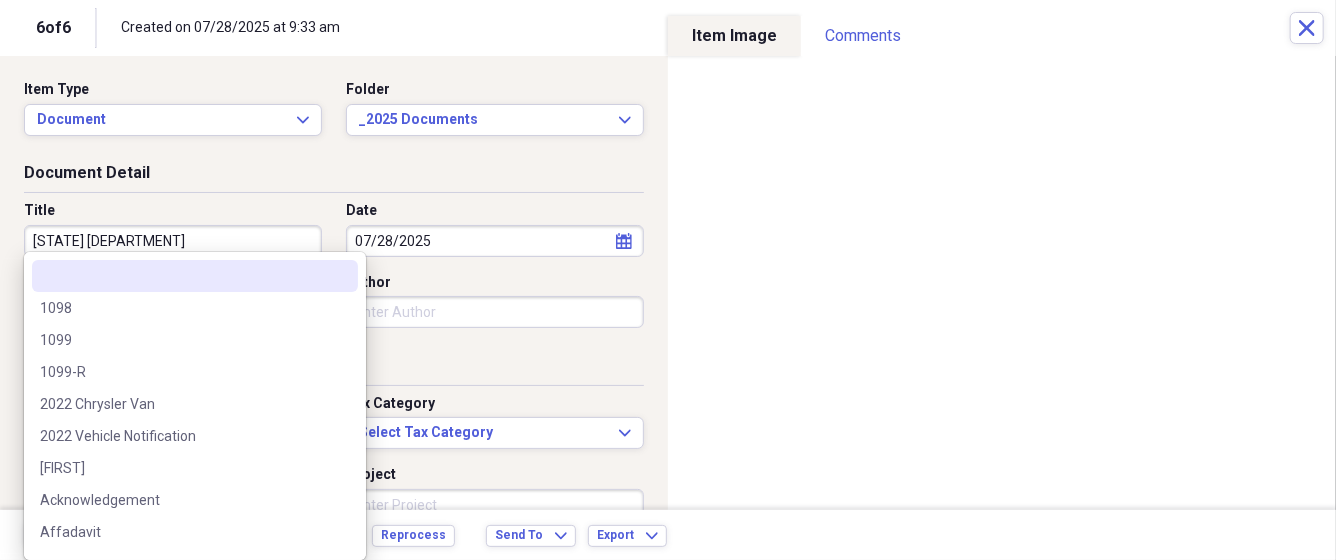 click on "Created on 07/28/2025 at 9:33 am Showing 6 items , totaling $745.90 Column Expand sort Sort Filters Expand Create Item Expand Image Item Type Date Name Category Amount Source Date Added chevron-down Folder media Receipt 07/22/2025 The Cleaning Authority Household $151.00 Scan 07/28/2025 9:34 am _2025 Receipts media Receipt 07/23/2025 Grand Appliance Household $594.90 Scan 07/28/2025 9:34 am _2025 Receipts media Contact [FIRST] [LAST] Scan Scan" at bounding box center [668, 280] 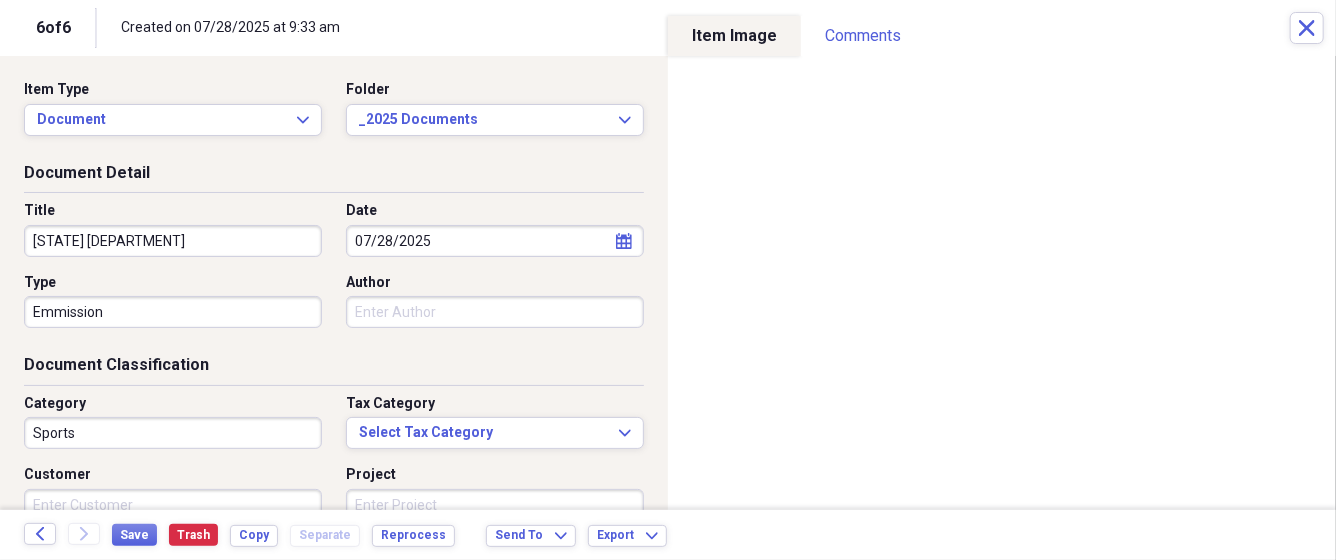 type on "Emmission" 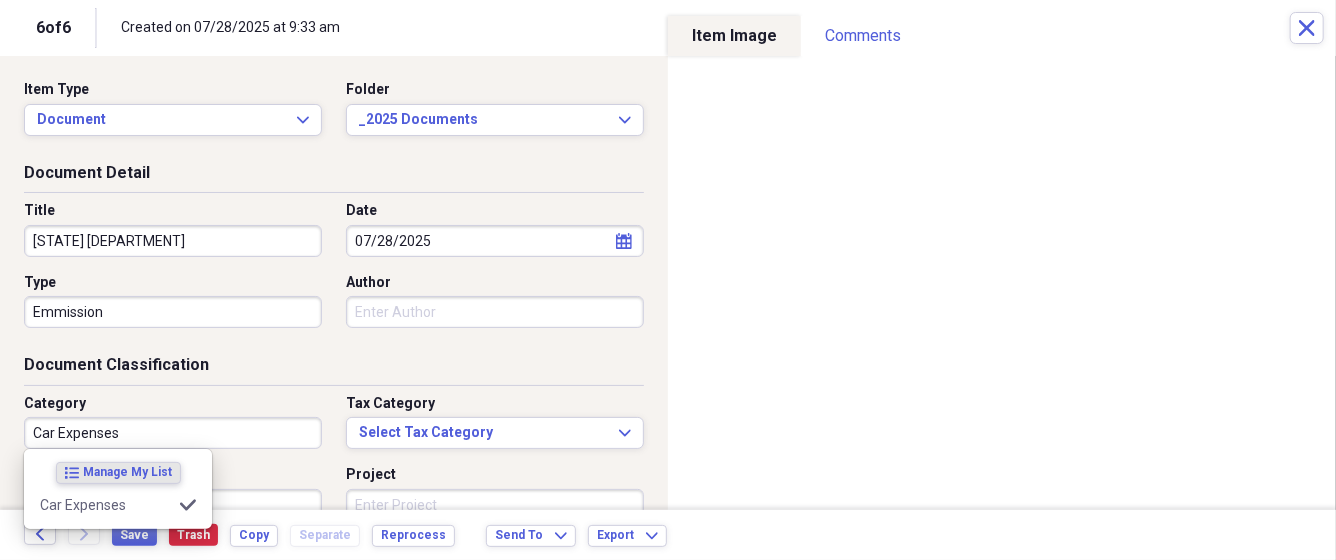 type on "Car Expenses" 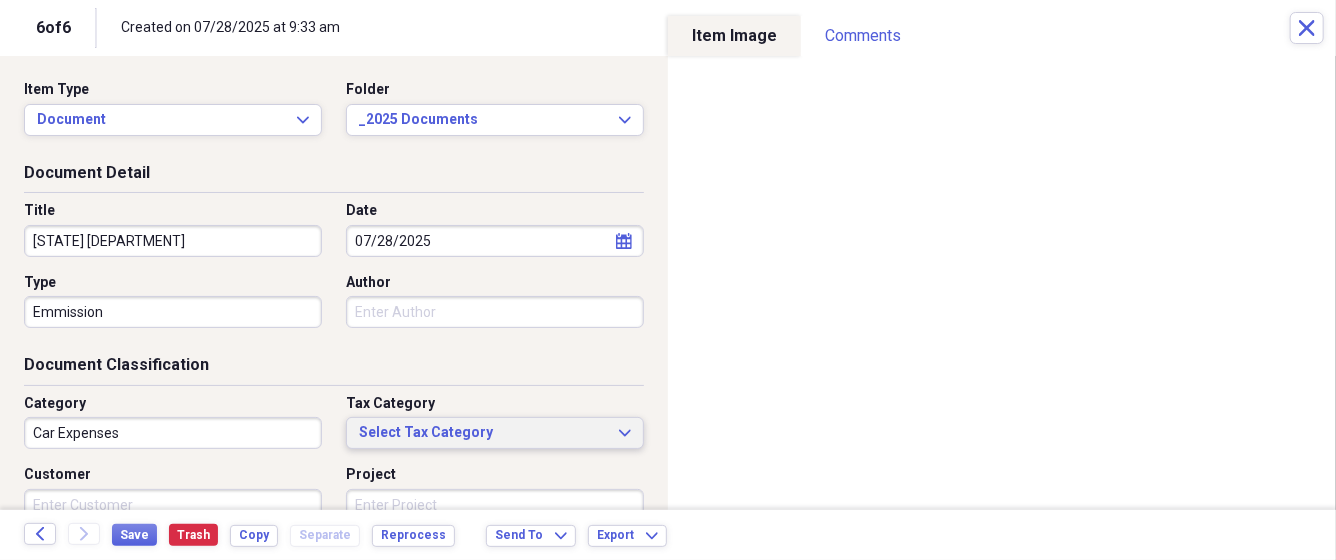type 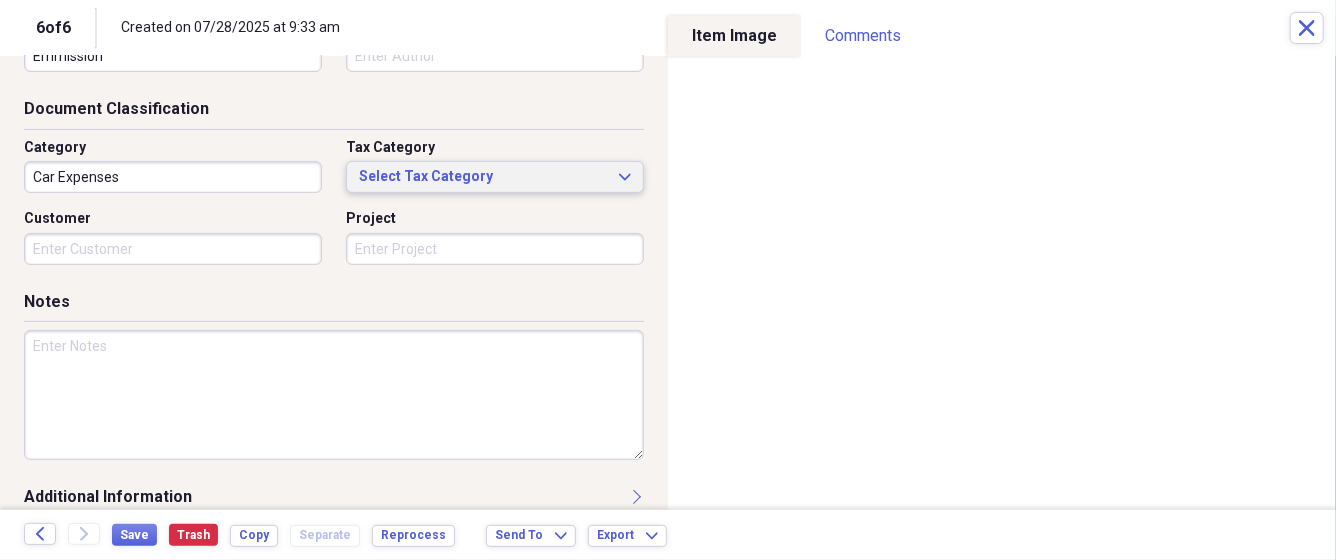 scroll, scrollTop: 279, scrollLeft: 0, axis: vertical 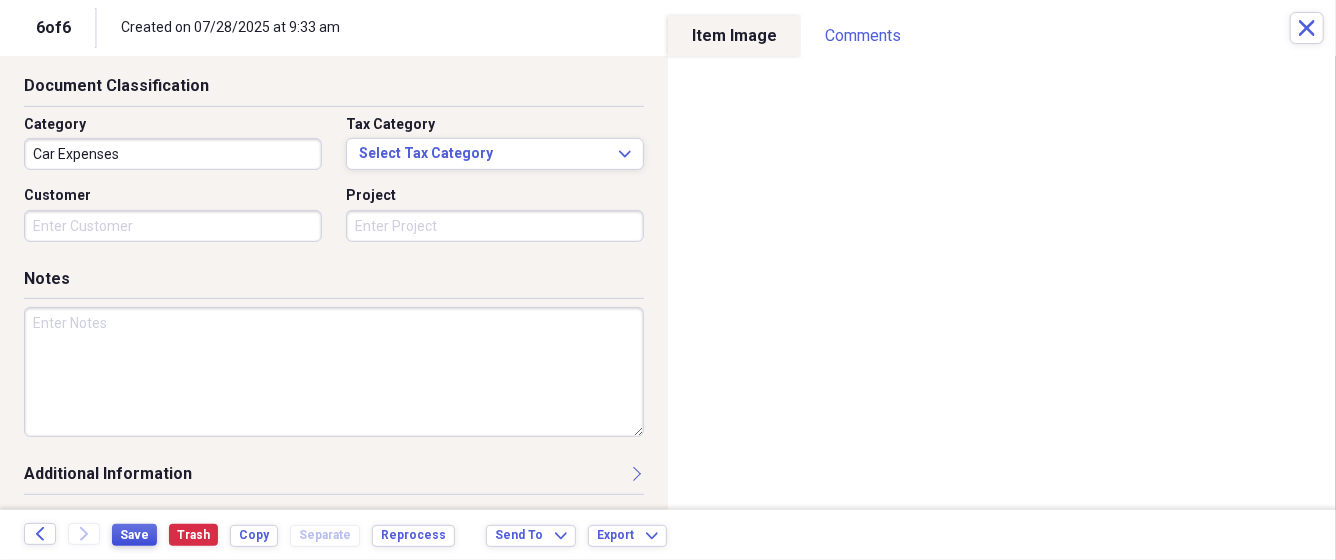 click on "Save" at bounding box center [134, 535] 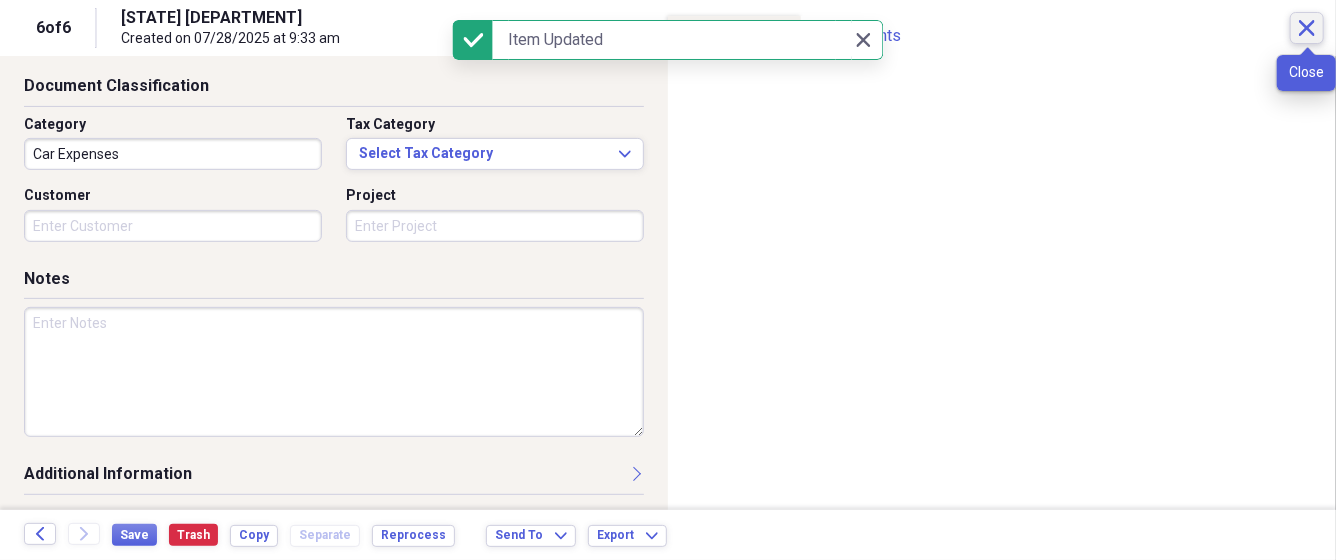 click on "Close" 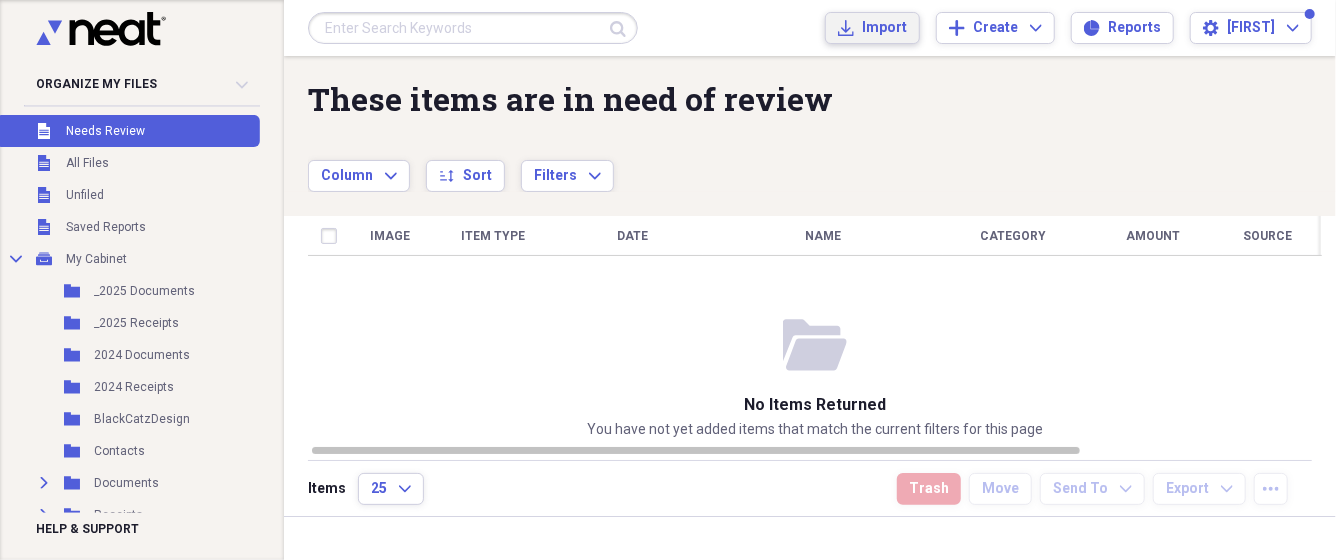 click on "Import" at bounding box center [884, 28] 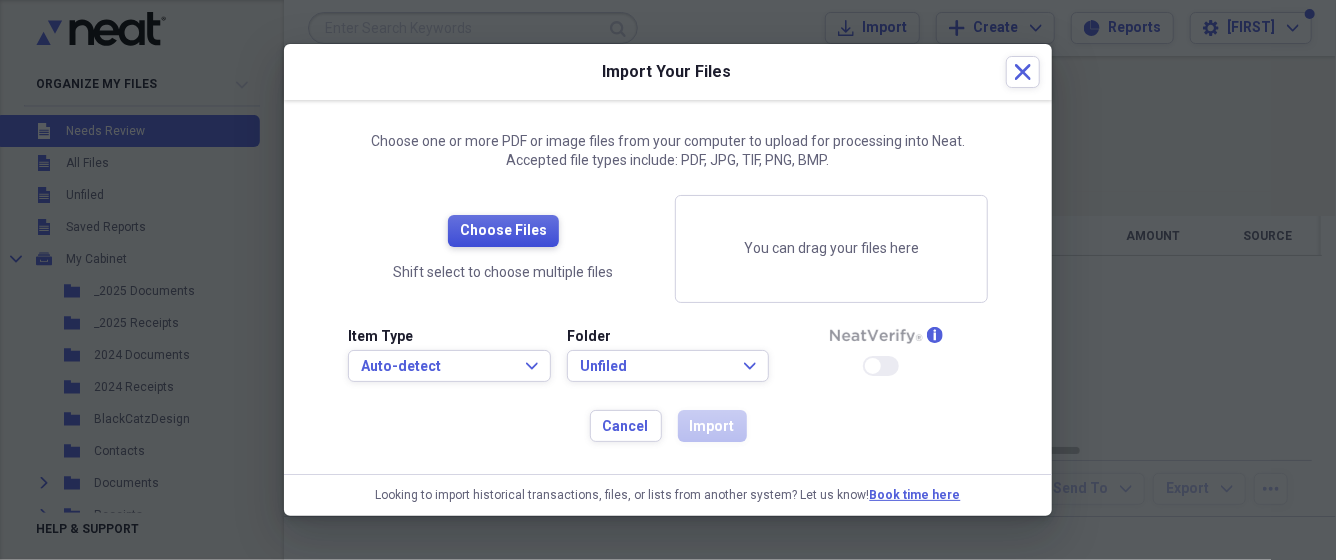 click on "Choose Files" at bounding box center (503, 231) 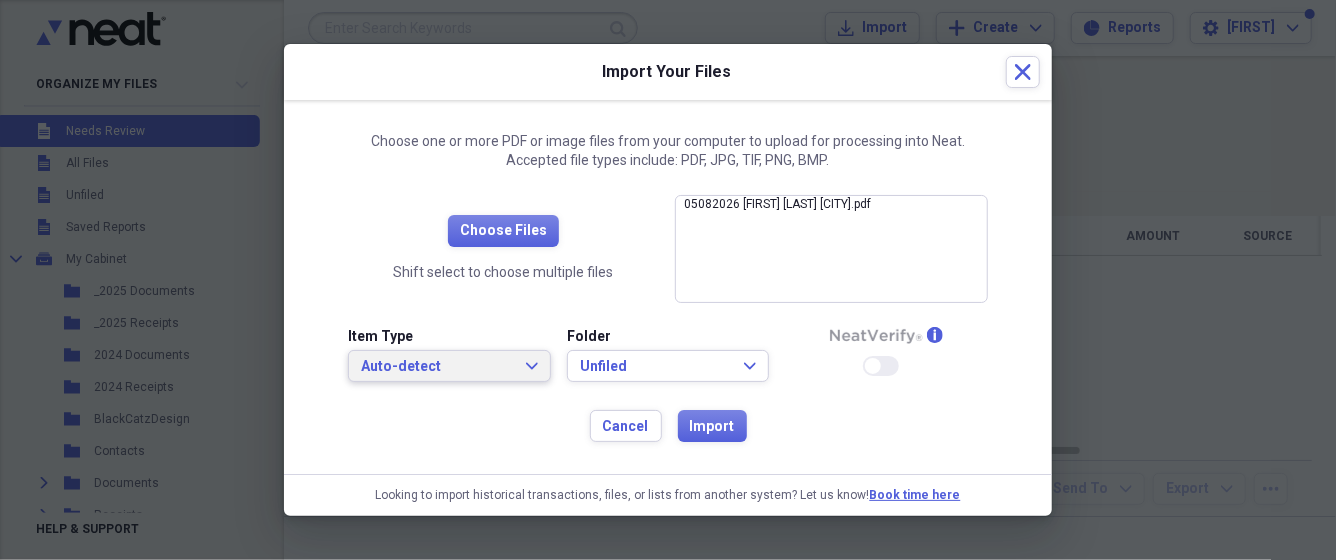 click on "Auto-detect" at bounding box center [437, 367] 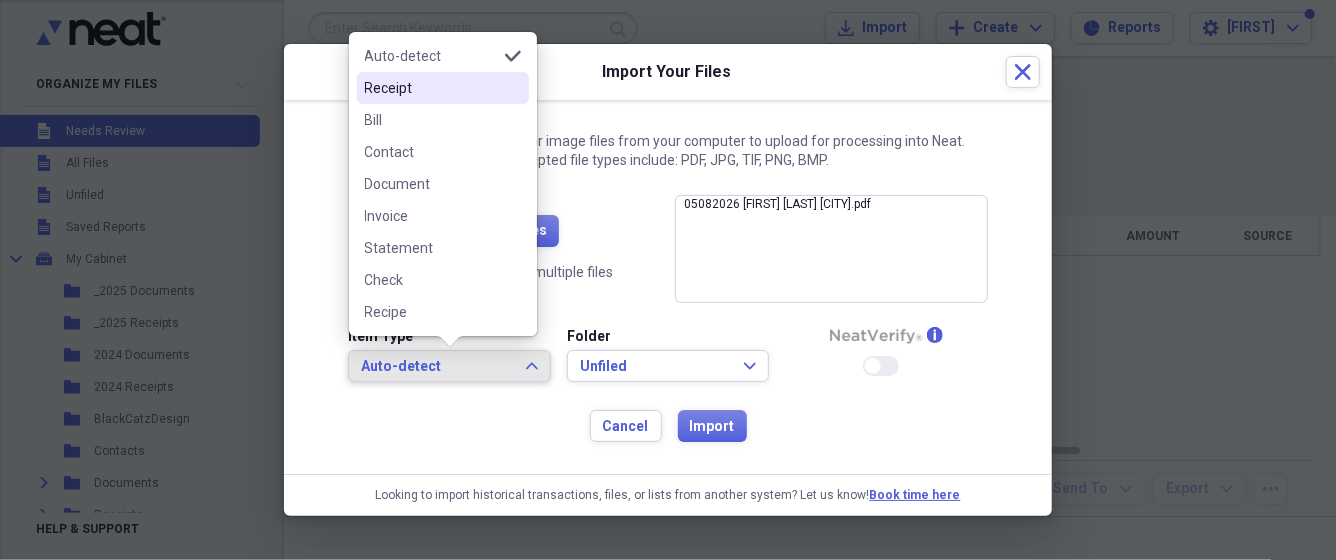 click on "Receipt" at bounding box center (431, 88) 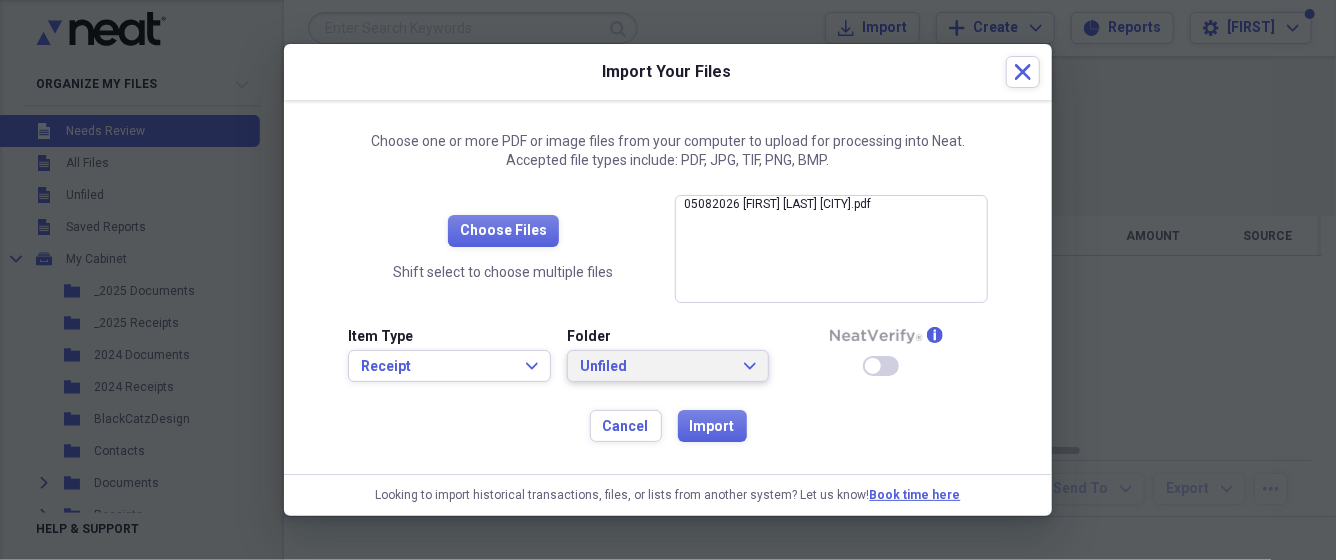 click on "Unfiled" at bounding box center (656, 367) 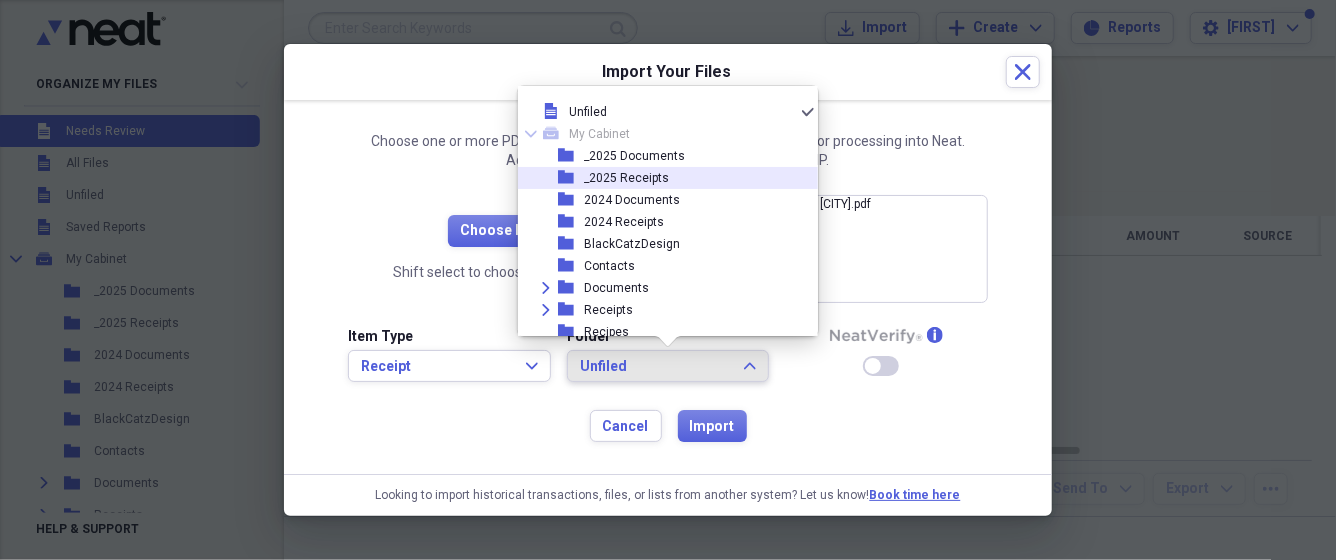 click on "_2025 Receipts" at bounding box center (626, 178) 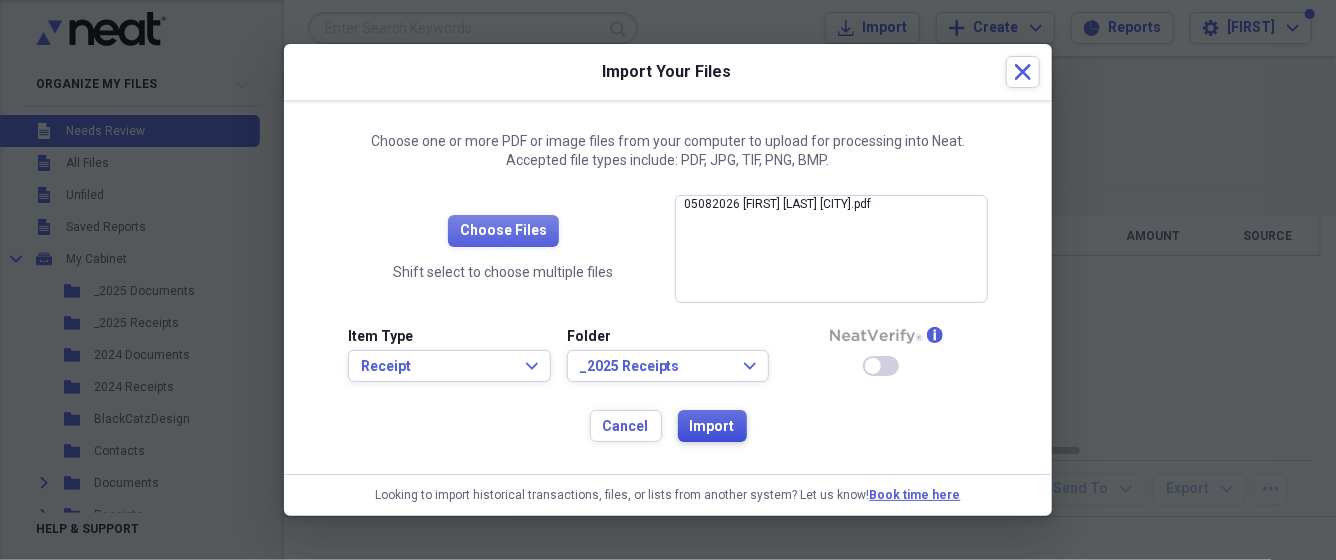 click on "Import" at bounding box center [712, 427] 